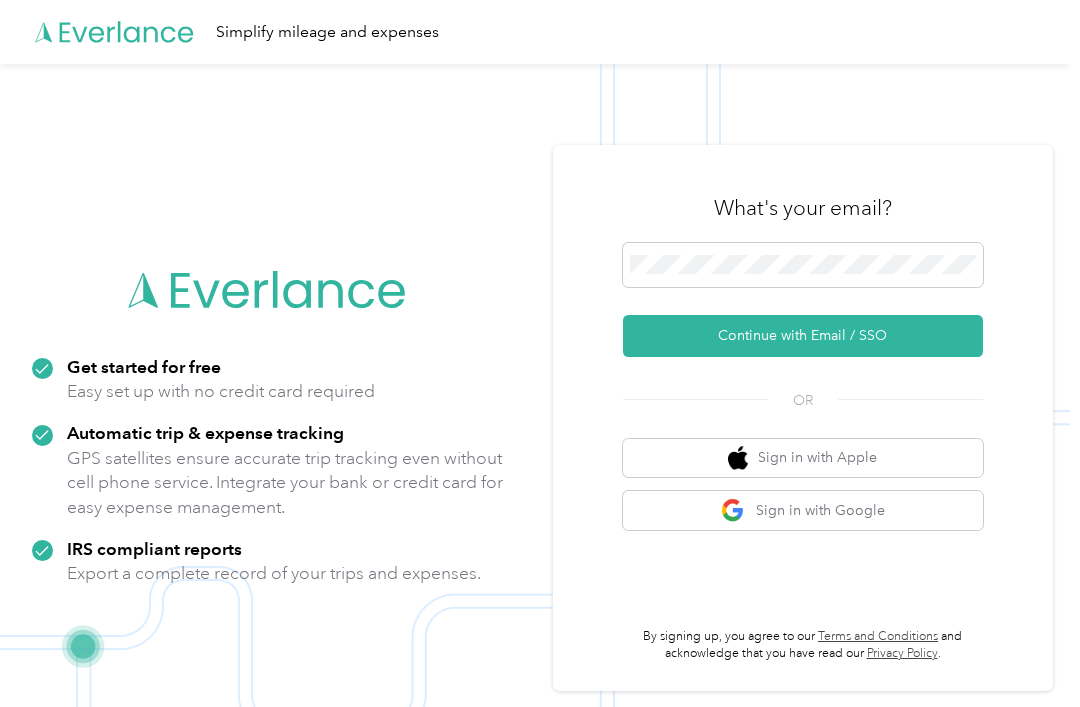 scroll, scrollTop: 0, scrollLeft: 0, axis: both 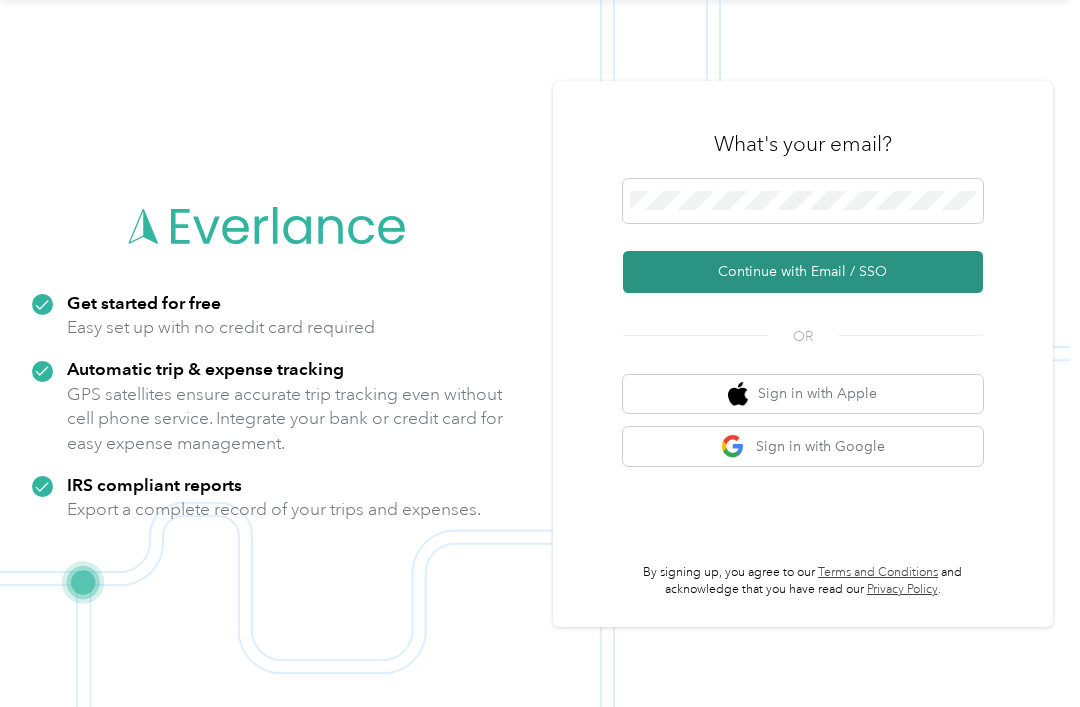 click on "Continue with Email / SSO" at bounding box center (803, 272) 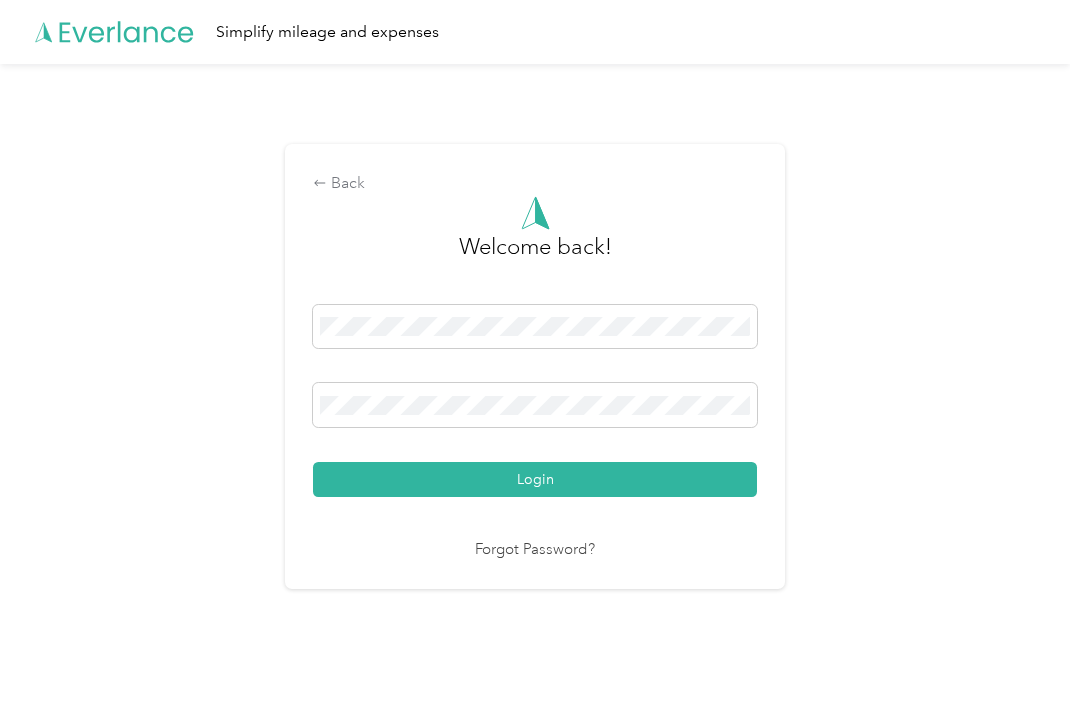 scroll, scrollTop: 36, scrollLeft: 0, axis: vertical 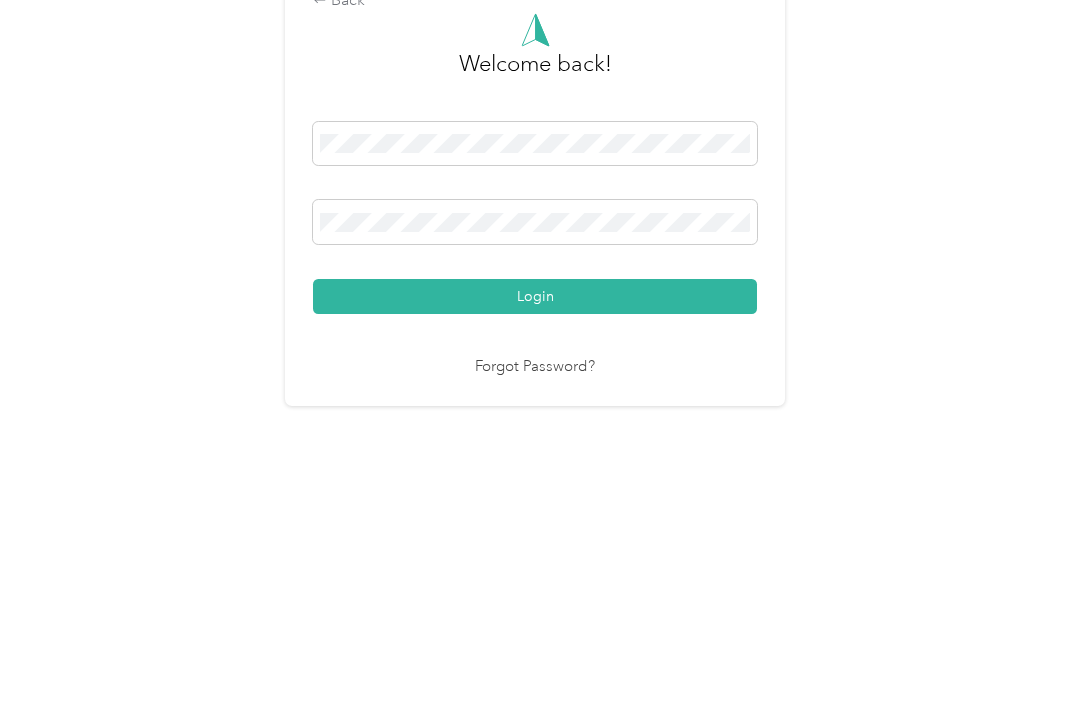 click on "Login" at bounding box center (535, 479) 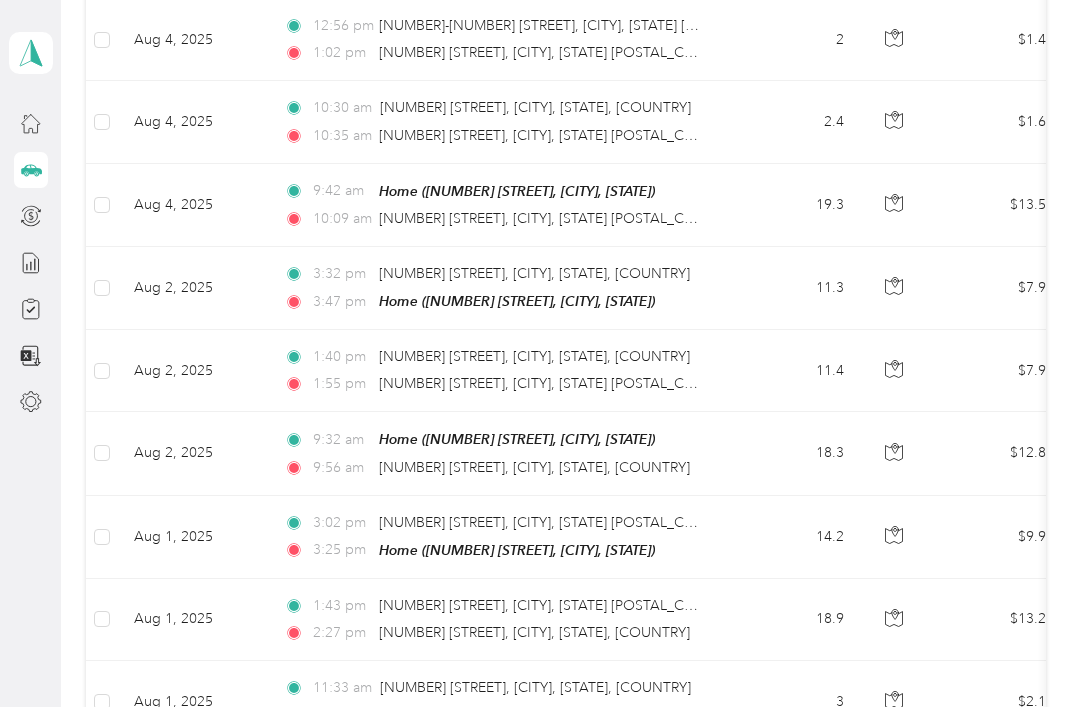 scroll, scrollTop: 668, scrollLeft: 0, axis: vertical 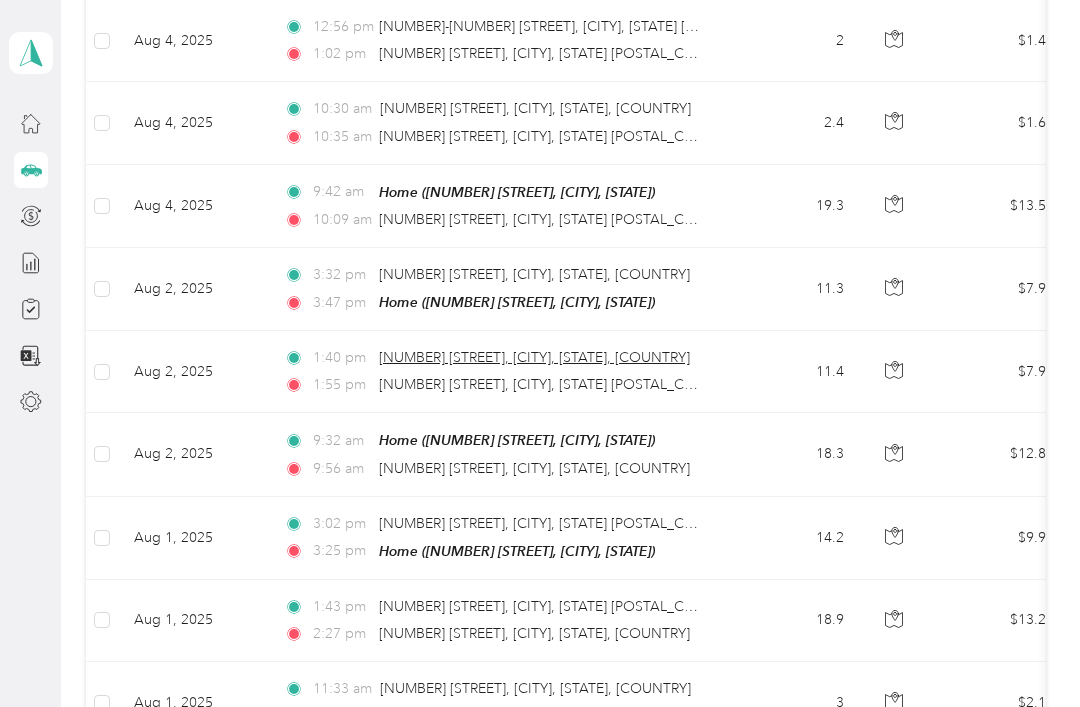 click on "[NUMBER] [STREET], [CITY], [STATE], [COUNTRY]" at bounding box center (534, 357) 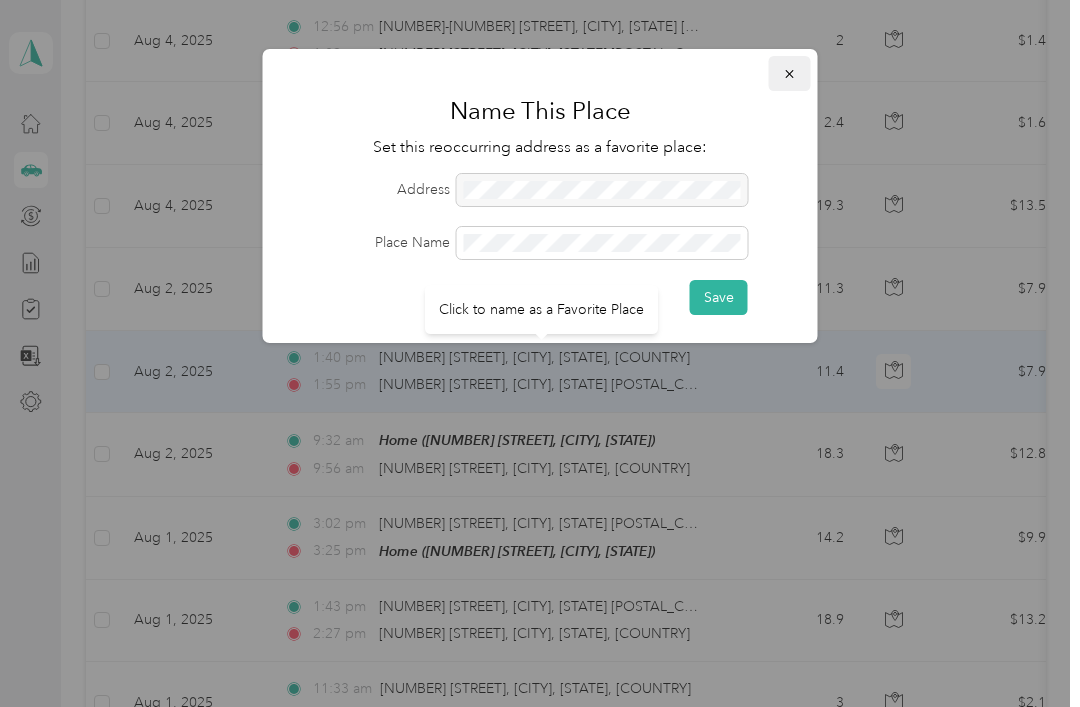click at bounding box center [790, 73] 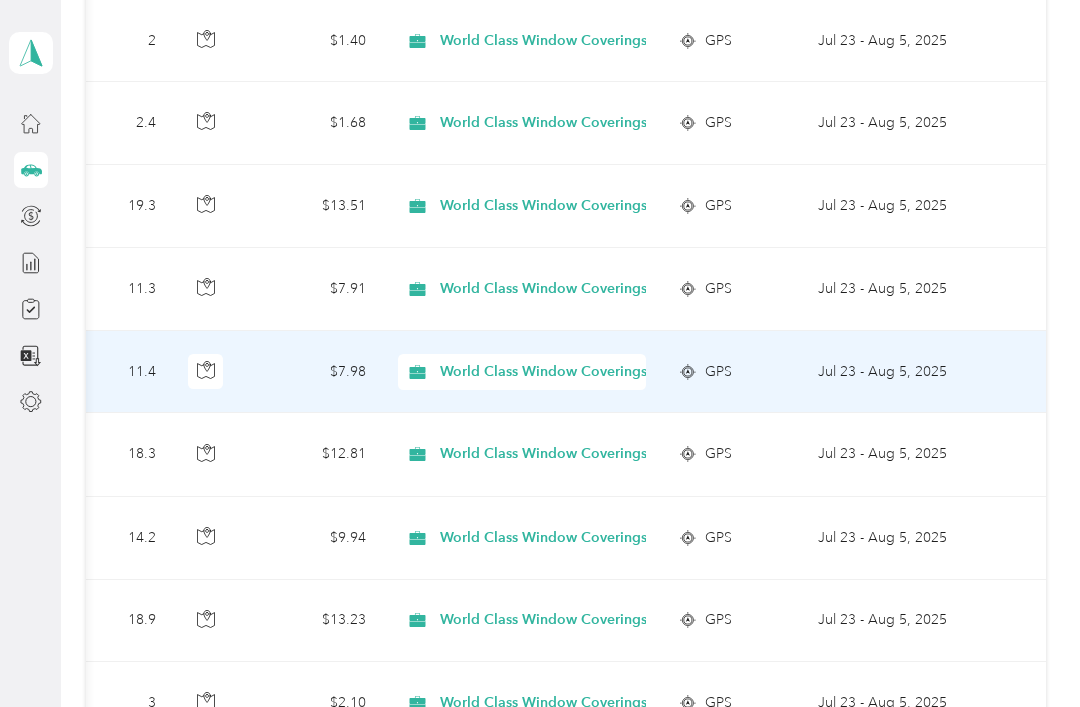 scroll, scrollTop: 0, scrollLeft: 686, axis: horizontal 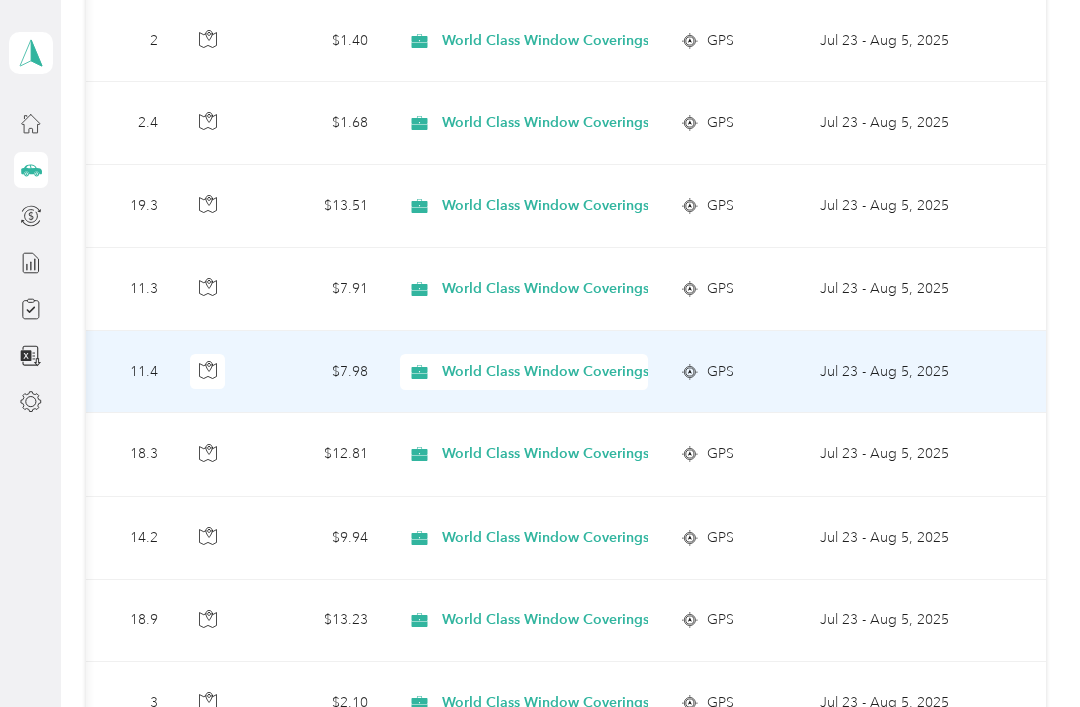 click on "GPS" at bounding box center (720, 372) 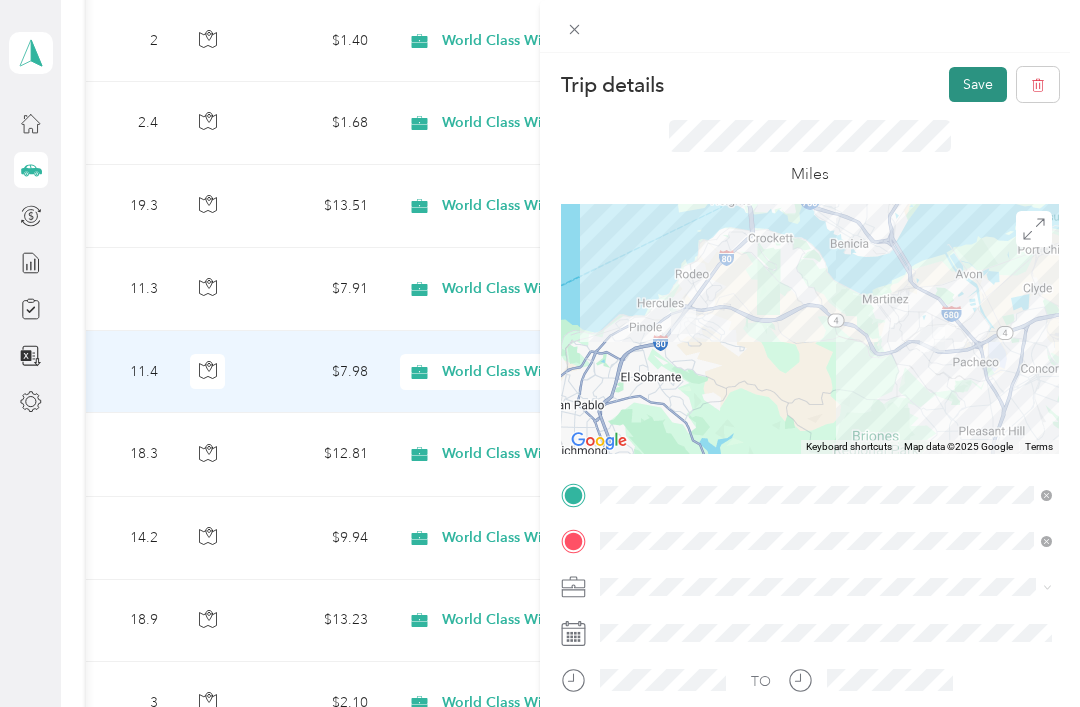 click on "Save" at bounding box center (978, 84) 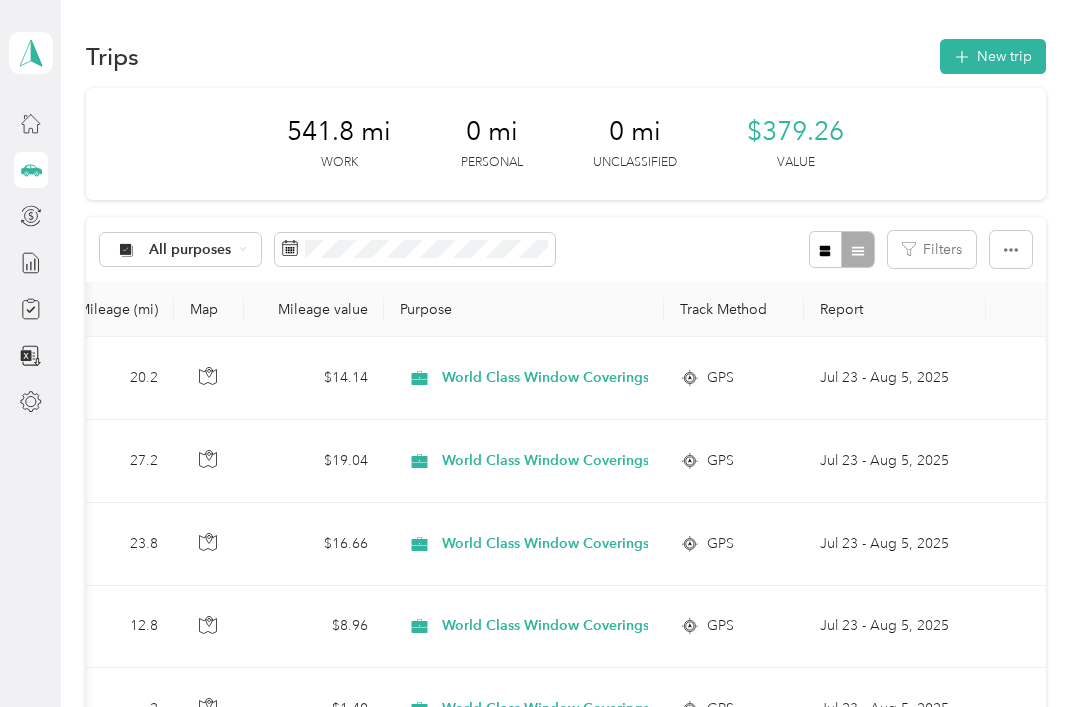 scroll, scrollTop: 0, scrollLeft: 0, axis: both 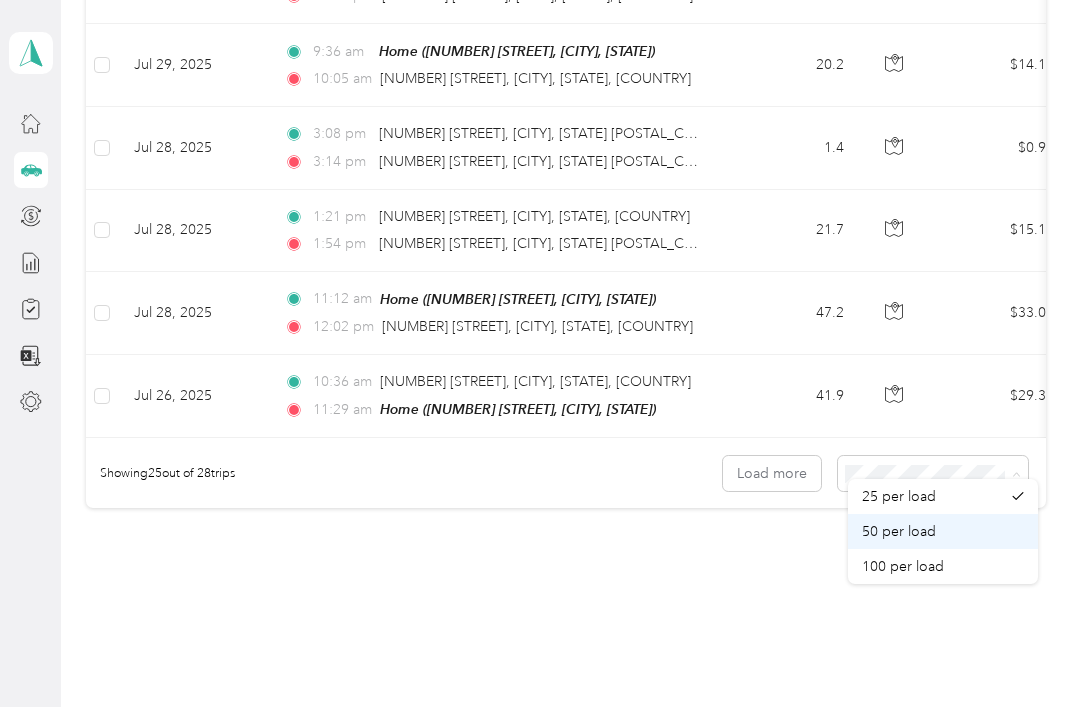click on "50 per load" at bounding box center (899, 531) 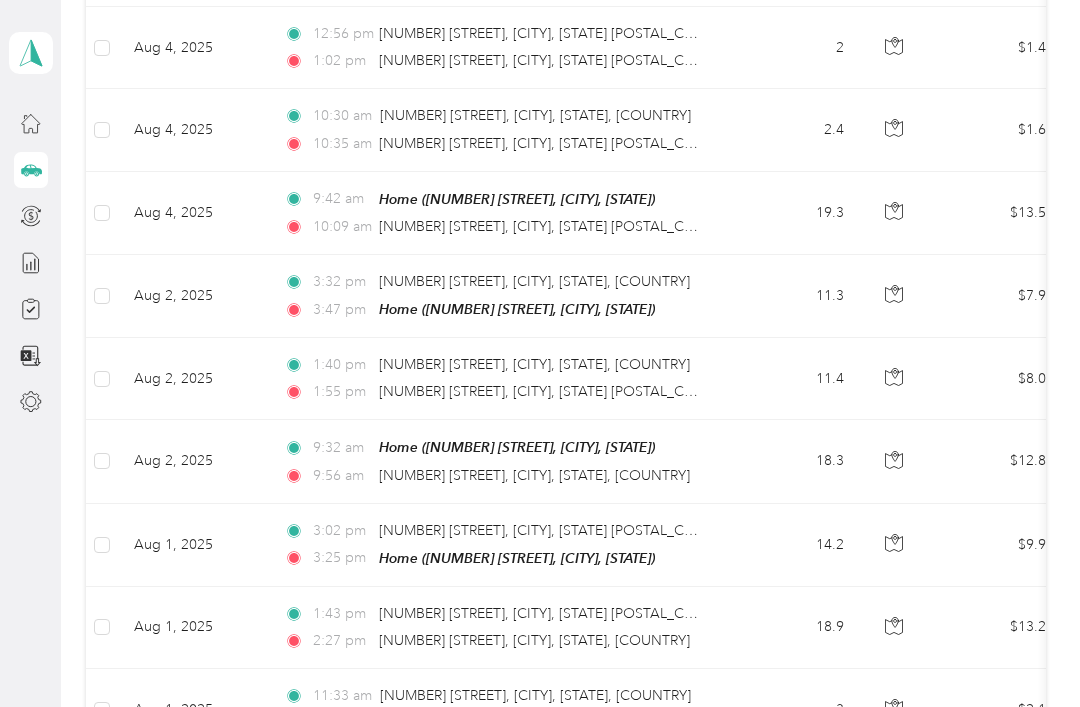 scroll, scrollTop: 659, scrollLeft: 0, axis: vertical 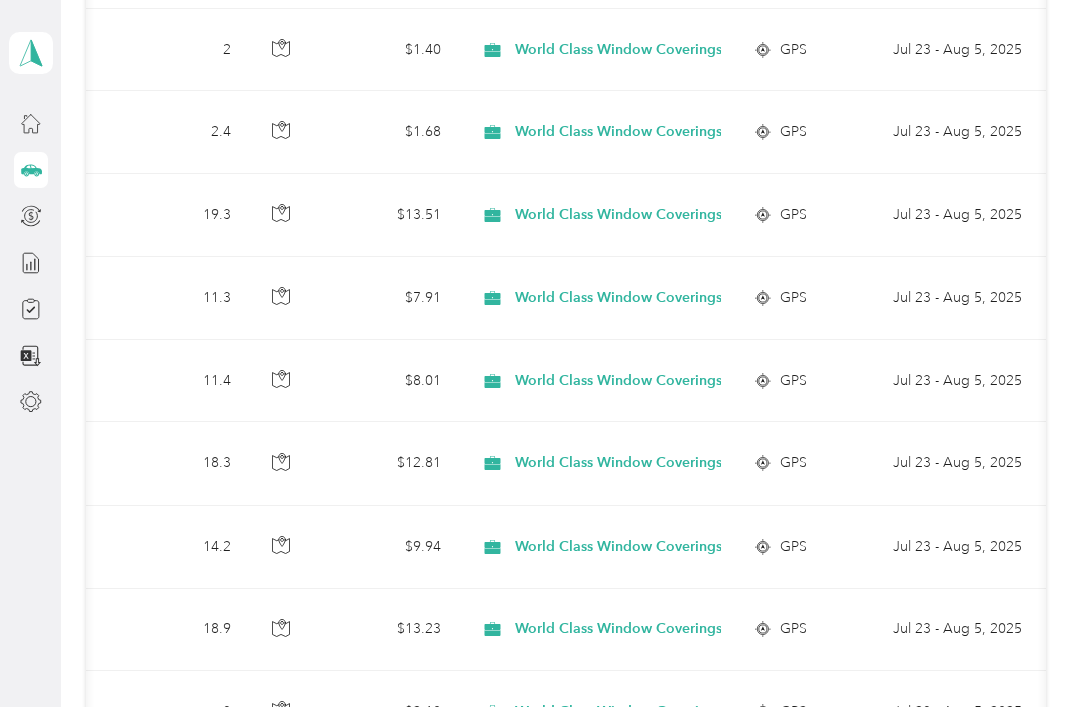 click on "GPS" at bounding box center [807, 381] 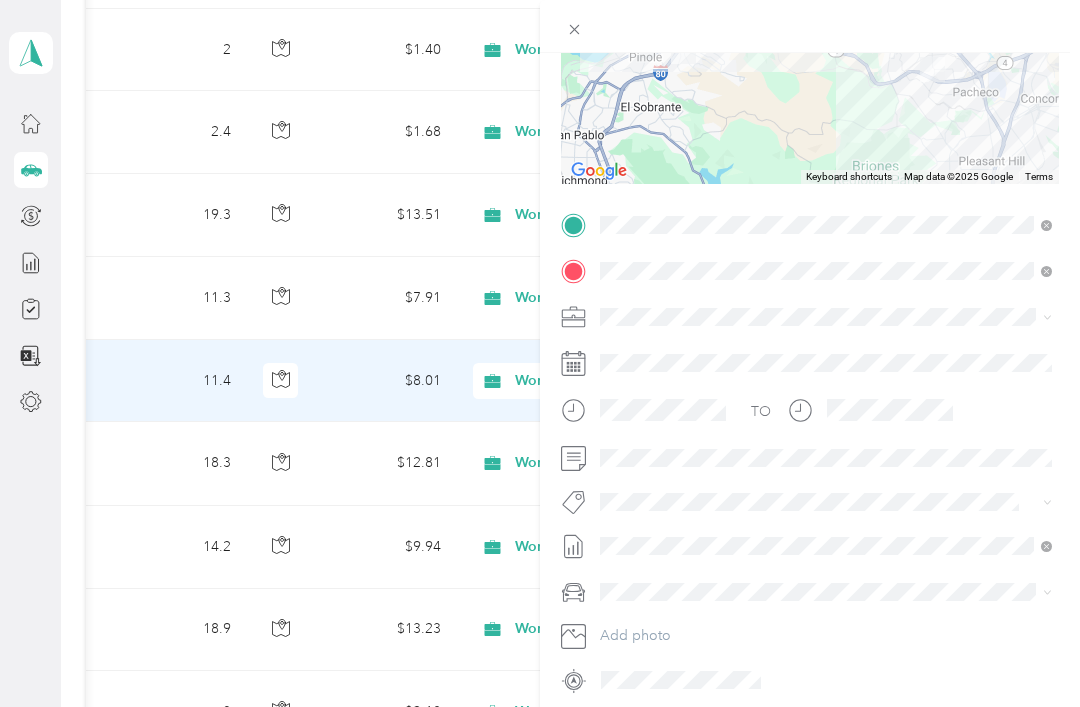 scroll, scrollTop: 269, scrollLeft: 0, axis: vertical 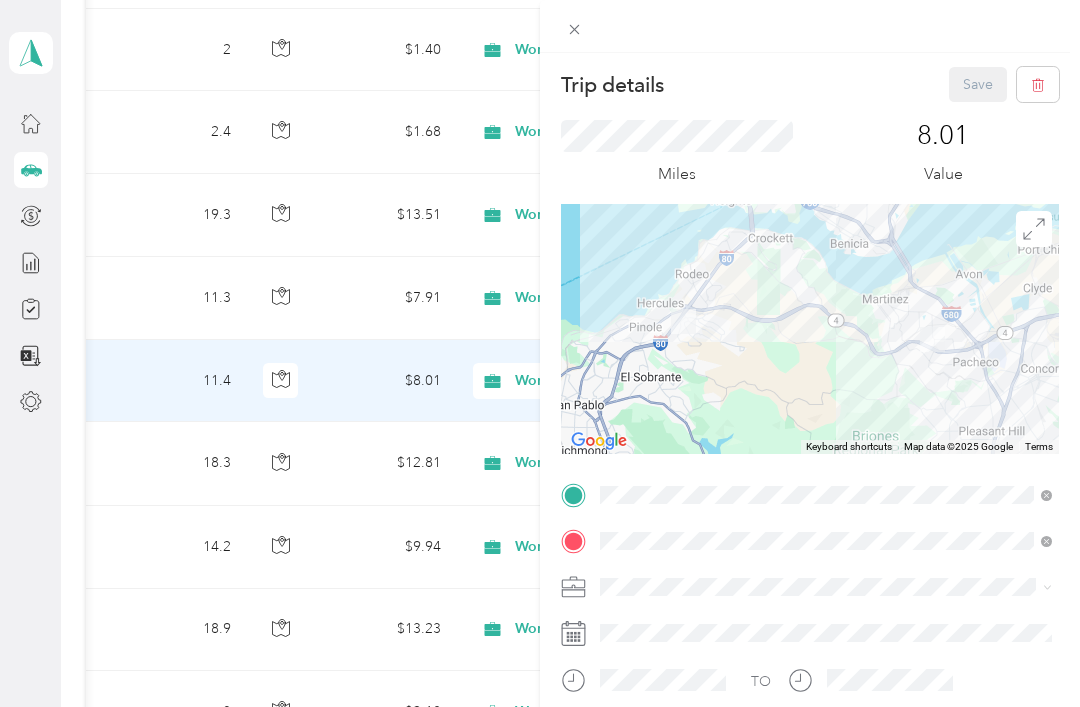 click on "Trip details Save This trip cannot be edited because it is either under review, approved, or paid. Contact your Team Manager to edit it. Miles 8.01 Value  To navigate the map with touch gestures double-tap and hold your finger on the map, then drag the map. ← Move left → Move right ↑ Move up ↓ Move down + Zoom in - Zoom out Home Jump left by 75% End Jump right by 75% Page Up Jump up by 75% Page Down Jump down by 75% Keyboard shortcuts Map Data Map data ©2025 Google Map data ©2025 Google 2 km  Click to toggle between metric and imperial units Terms Report a map error TO Add photo" at bounding box center (540, 353) 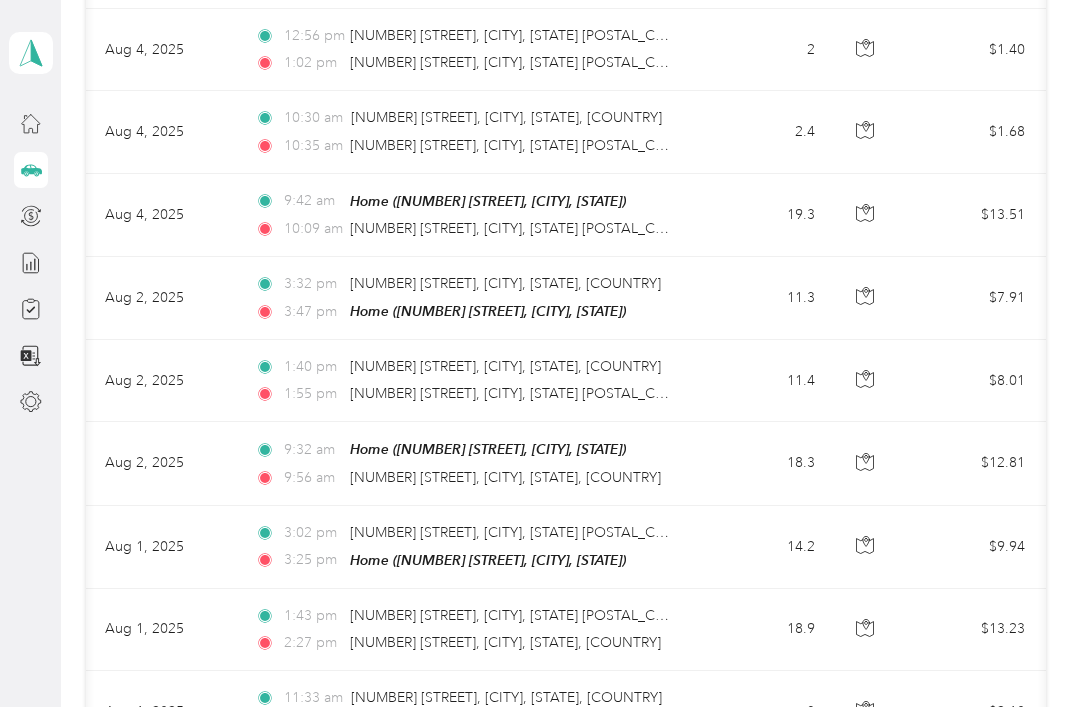 scroll, scrollTop: 0, scrollLeft: 27, axis: horizontal 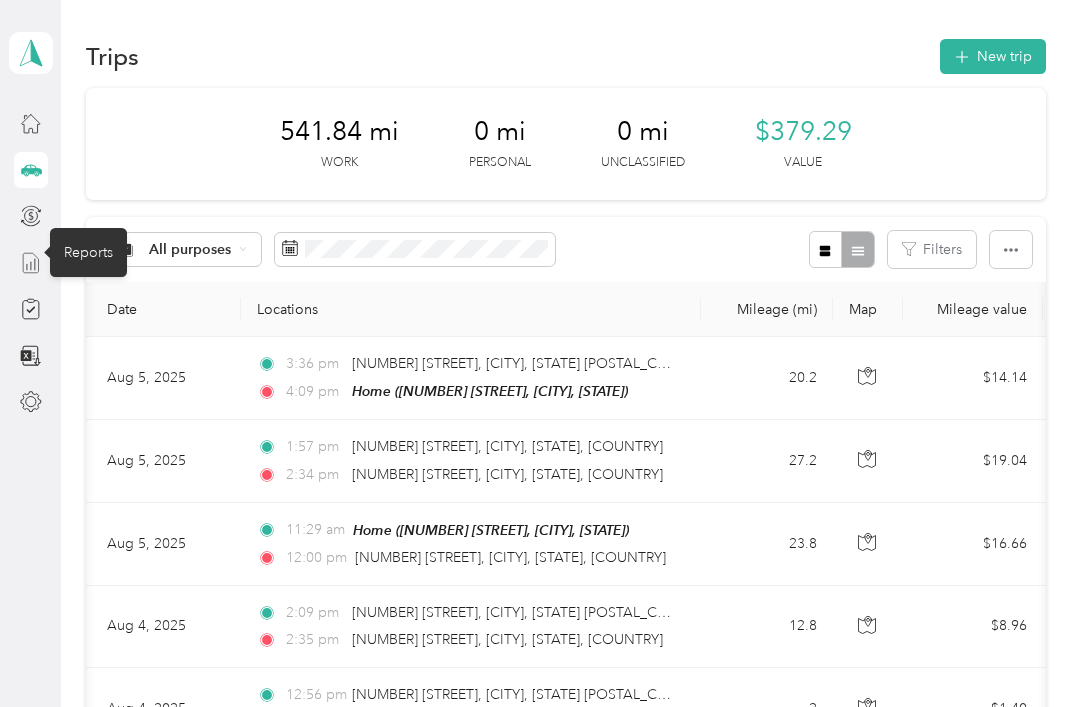 click 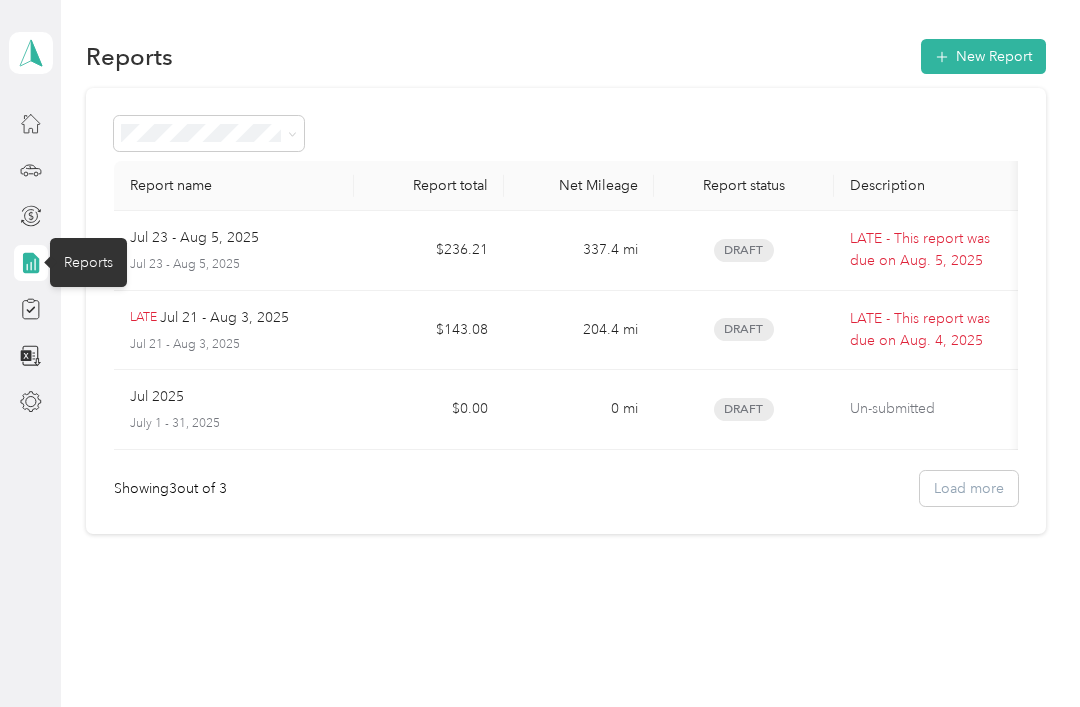 click on "Draft" at bounding box center (744, 250) 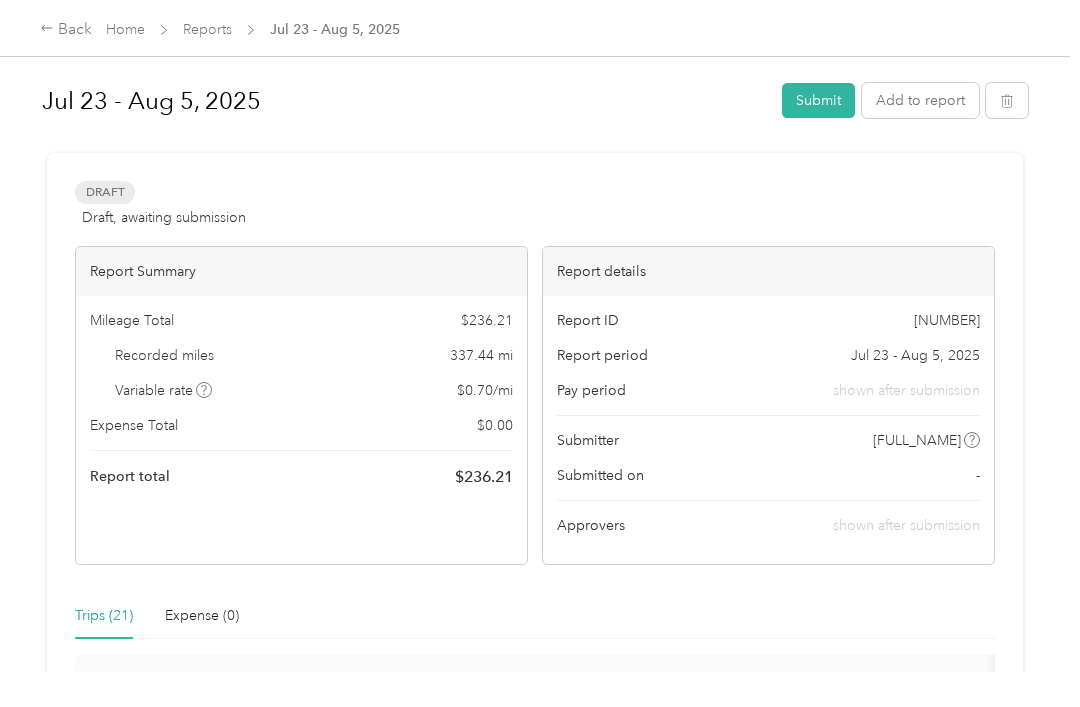 scroll, scrollTop: 0, scrollLeft: 0, axis: both 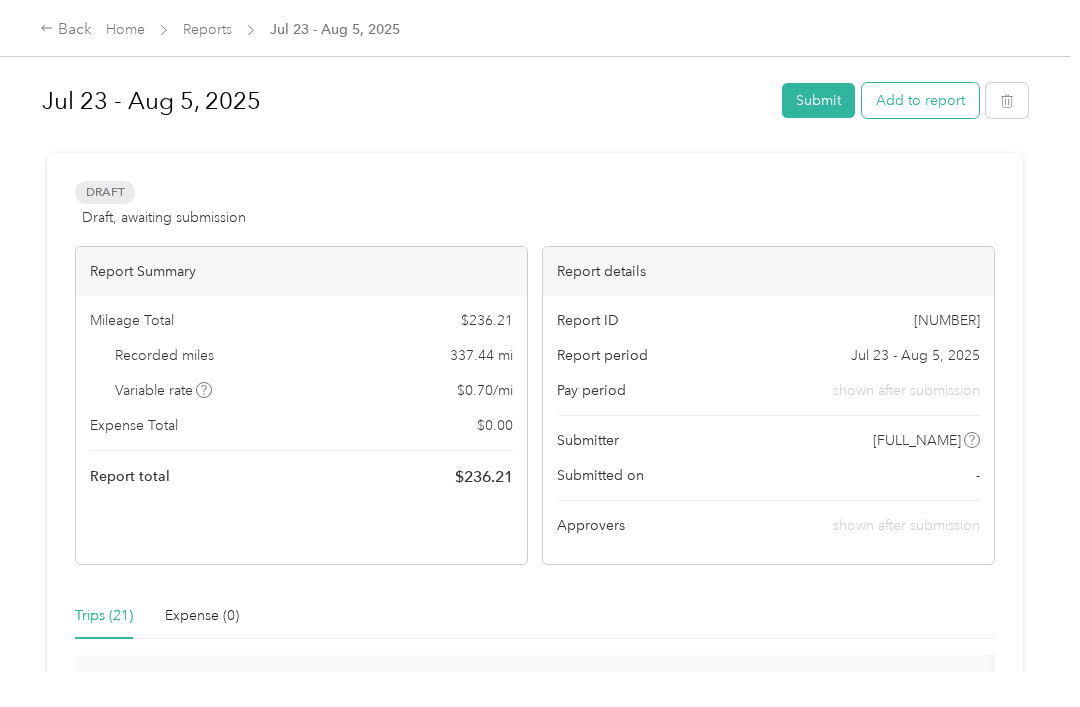 click on "Add to report" at bounding box center (920, 100) 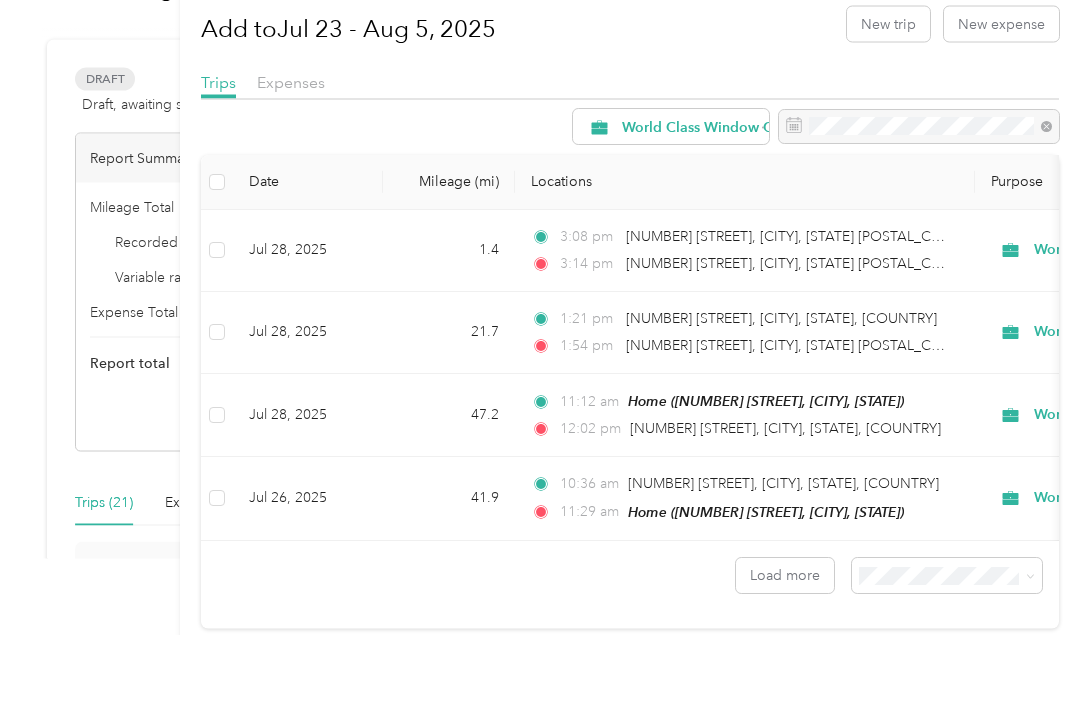 scroll, scrollTop: 41, scrollLeft: 0, axis: vertical 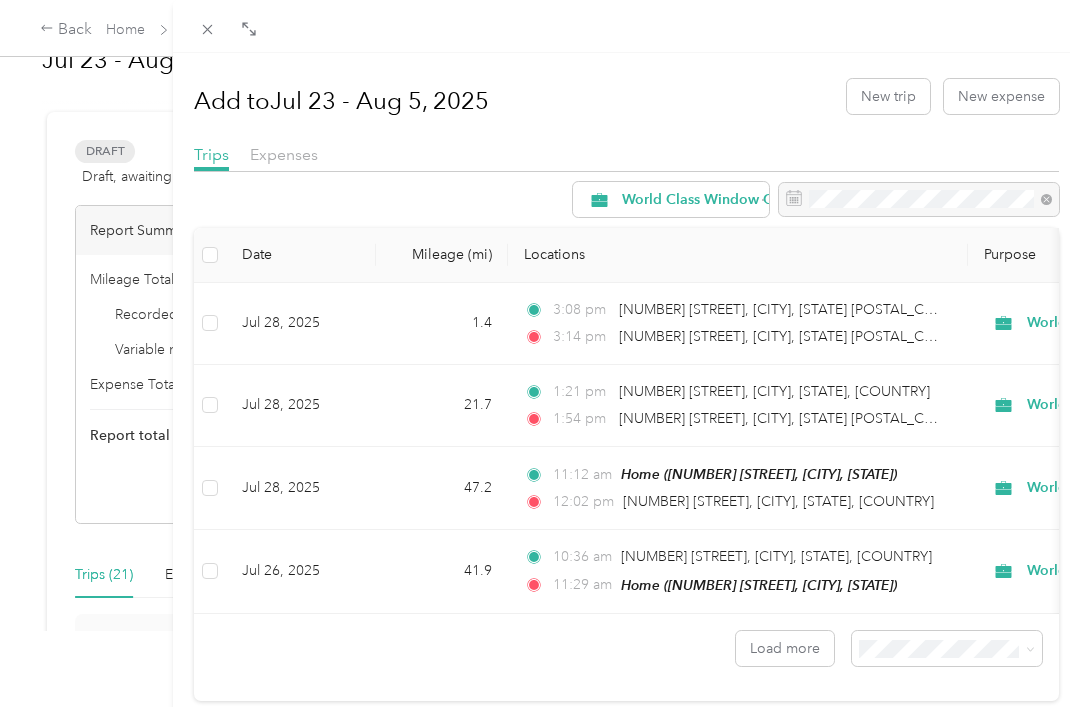 click on "Date Mileage (mi) Locations Purpose           Jul 28, 2025 1.4 3:08 pm [NUMBER] [STREET], [CITY], [STATE] [POSTAL_CODE], [COUNTRY]  3:14 pm [NUMBER] [STREET], [CITY], [STATE] [POSTAL_CODE], [COUNTRY]  World Class Window Coverings Jul 28, 2025 21.7 1:21 pm [NUMBER] [STREET], [CITY], [STATE], [COUNTRY] 1:54 pm [NUMBER] [STREET], [CITY], [STATE] [POSTAL_CODE], [COUNTRY]  World Class Window Coverings Jul 28, 2025 47.2 11:12 am Home ([NUMBER] [STREET], [CITY], [STATE]) 12:02 pm [NUMBER] [STREET], [CITY], [STATE], [COUNTRY] World Class Window Coverings Jul 26, 2025 41.9 10:36 am [NUMBER] [STREET], [CITY], [STATE], [COUNTRY] 11:29 am Home ([NUMBER] [STREET], [CITY], [STATE]) World Class Window Coverings Load more" at bounding box center (626, 465) 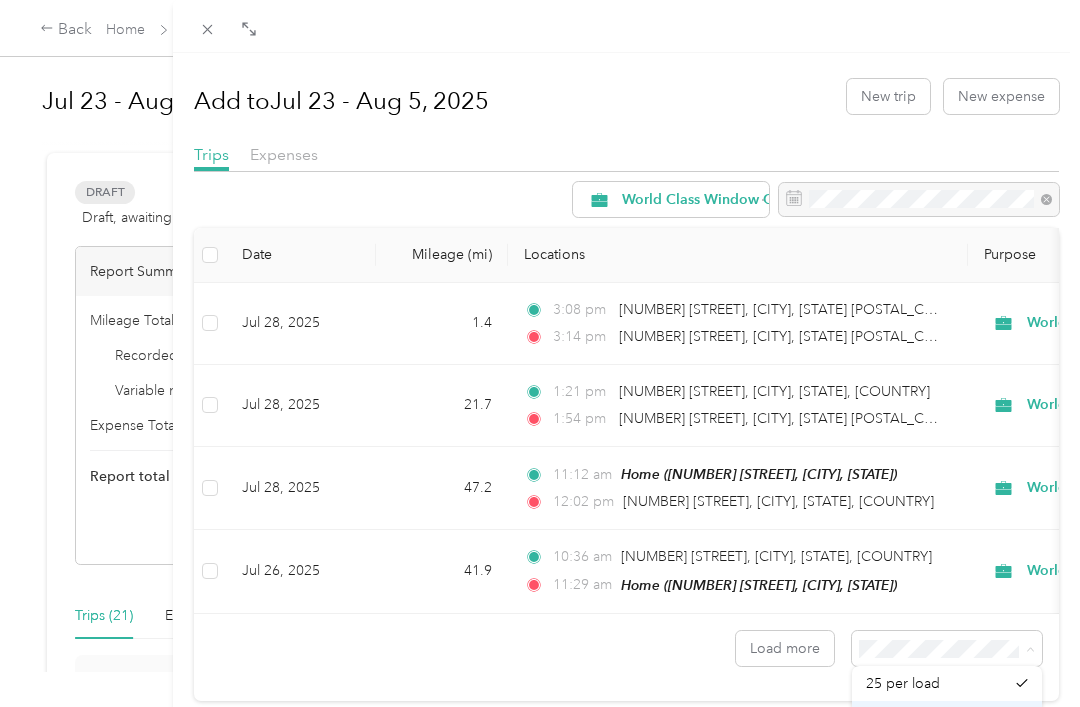 click on "50 per load" at bounding box center [903, 718] 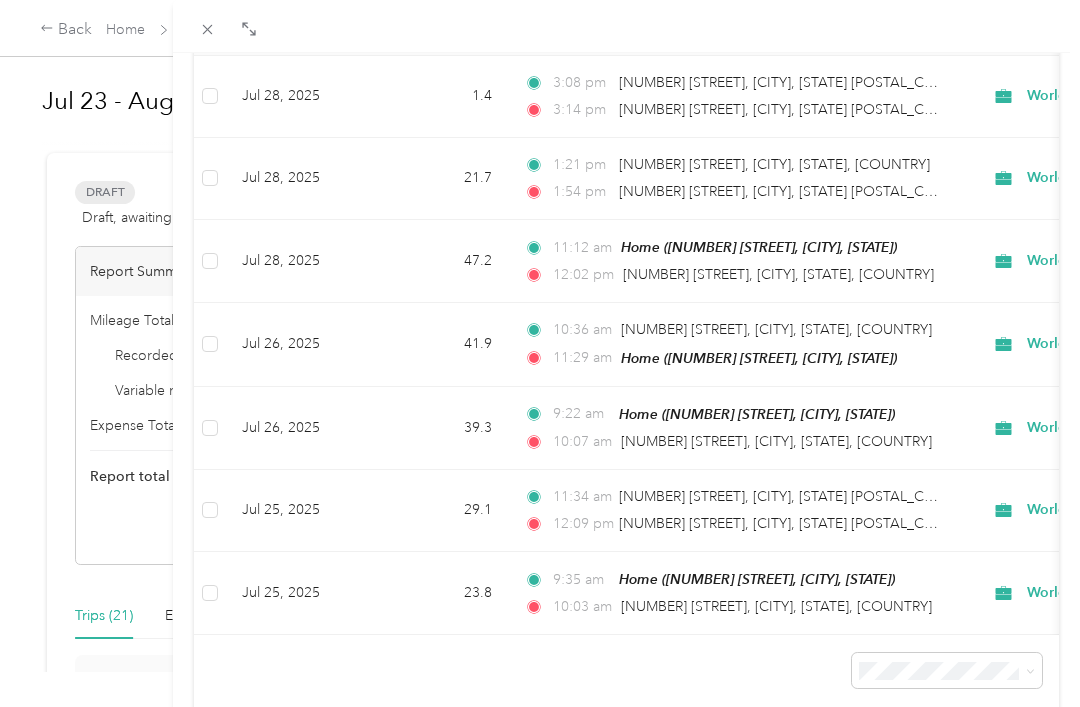 scroll, scrollTop: 226, scrollLeft: 0, axis: vertical 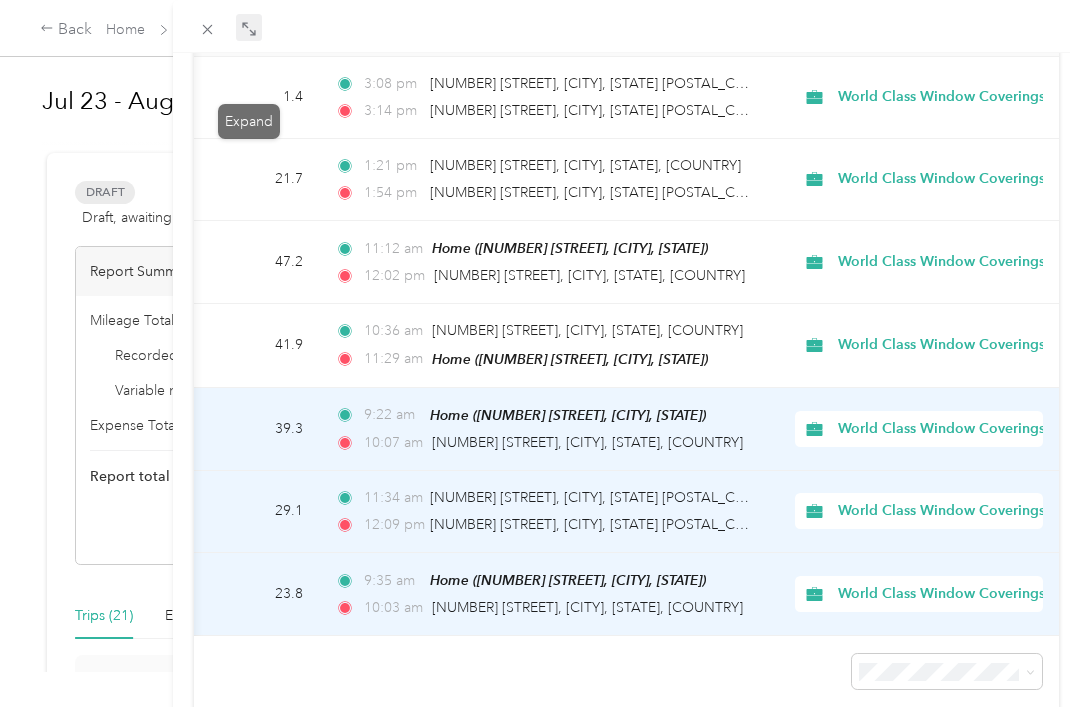 click 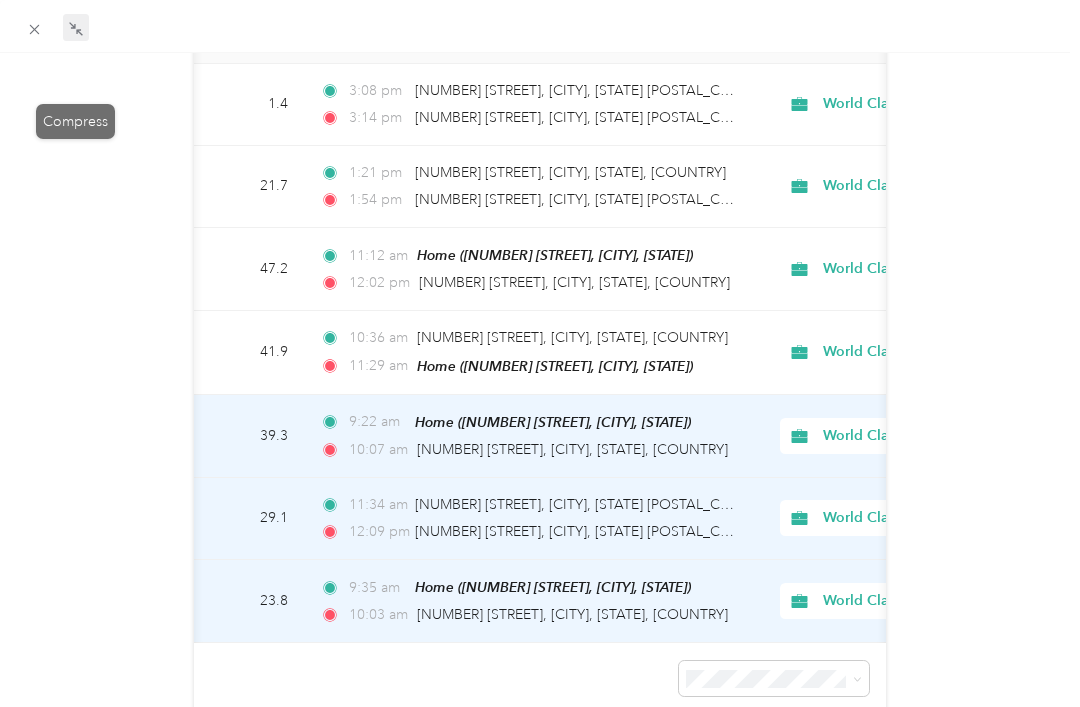 scroll, scrollTop: 0, scrollLeft: 207, axis: horizontal 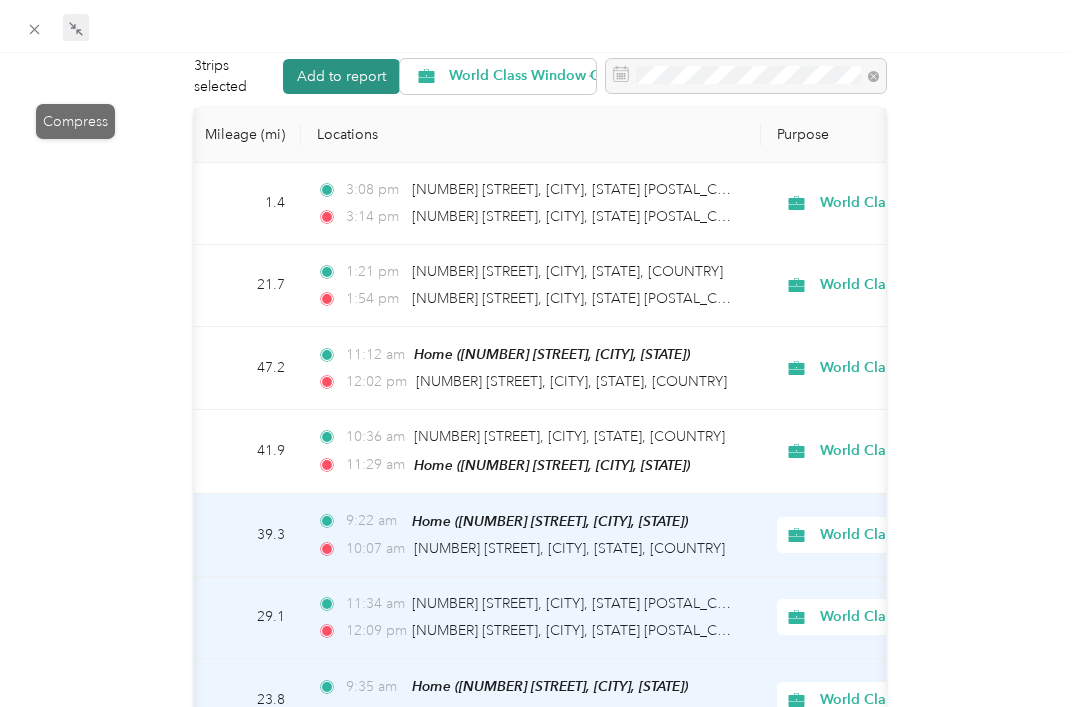 click on "Add to report" at bounding box center [341, 76] 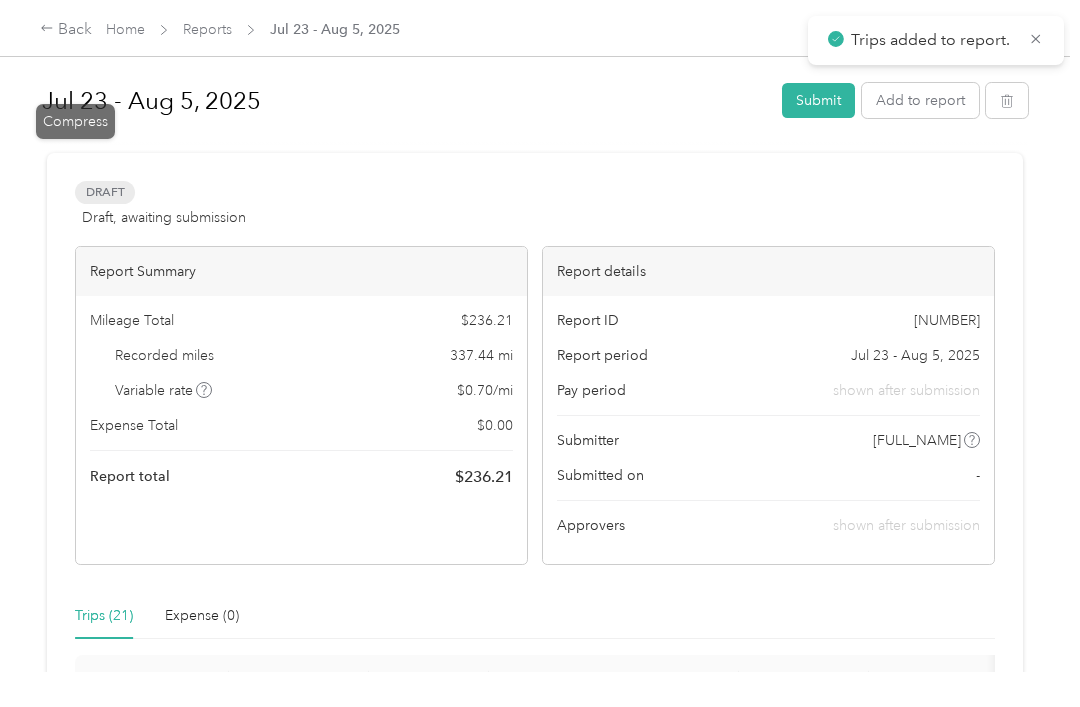 scroll, scrollTop: 0, scrollLeft: 0, axis: both 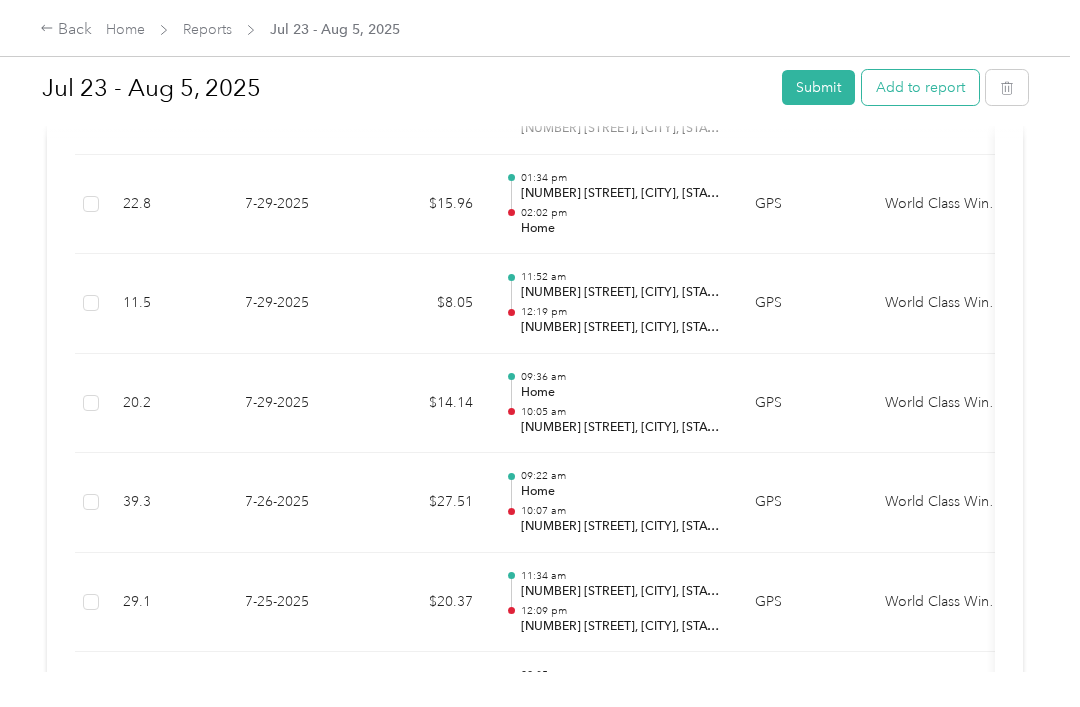 click on "Add to report" at bounding box center [920, 87] 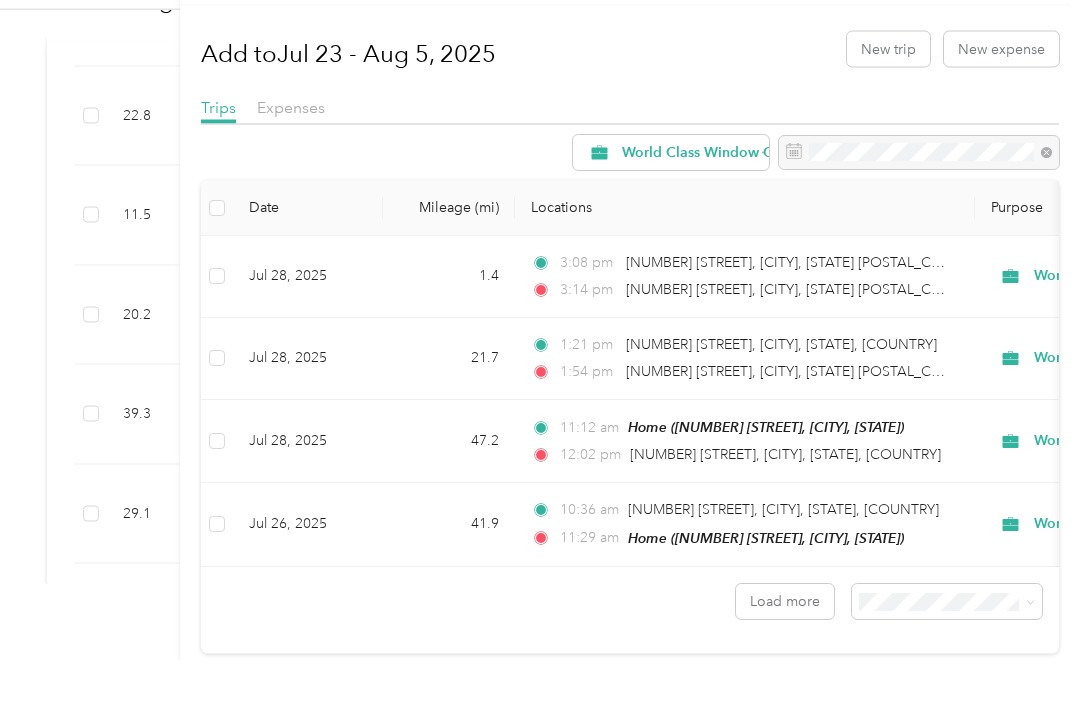 scroll, scrollTop: 41, scrollLeft: 0, axis: vertical 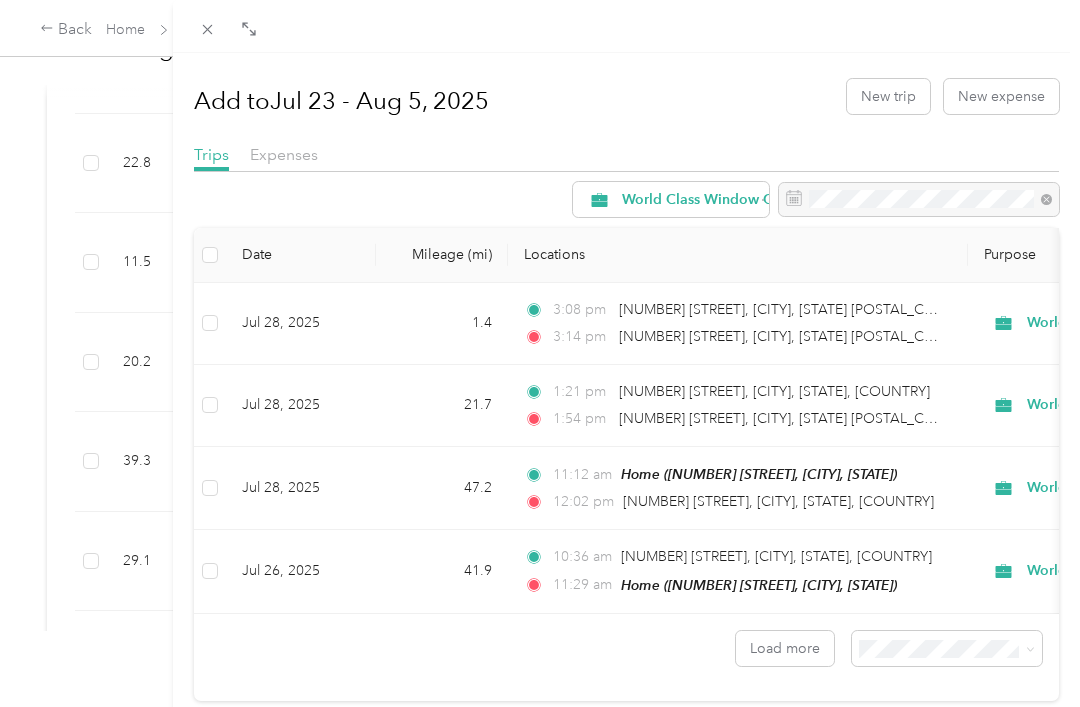 click on "Date Mileage (mi) Locations Purpose           Jul 28, 2025 1.4 3:08 pm [NUMBER] [STREET], [CITY], [STATE] [POSTAL_CODE], [COUNTRY]  3:14 pm [NUMBER] [STREET], [CITY], [STATE] [POSTAL_CODE], [COUNTRY]  World Class Window Coverings Jul 28, 2025 21.7 1:21 pm [NUMBER] [STREET], [CITY], [STATE], [COUNTRY] 1:54 pm [NUMBER] [STREET], [CITY], [STATE] [POSTAL_CODE], [COUNTRY]  World Class Window Coverings Jul 28, 2025 47.2 11:12 am Home ([NUMBER] [STREET], [CITY], [STATE]) 12:02 pm [NUMBER] [STREET], [CITY], [STATE], [COUNTRY] World Class Window Coverings Jul 26, 2025 41.9 10:36 am [NUMBER] [STREET], [CITY], [STATE], [COUNTRY] 11:29 am Home ([NUMBER] [STREET], [CITY], [STATE]) World Class Window Coverings Load more" at bounding box center (626, 465) 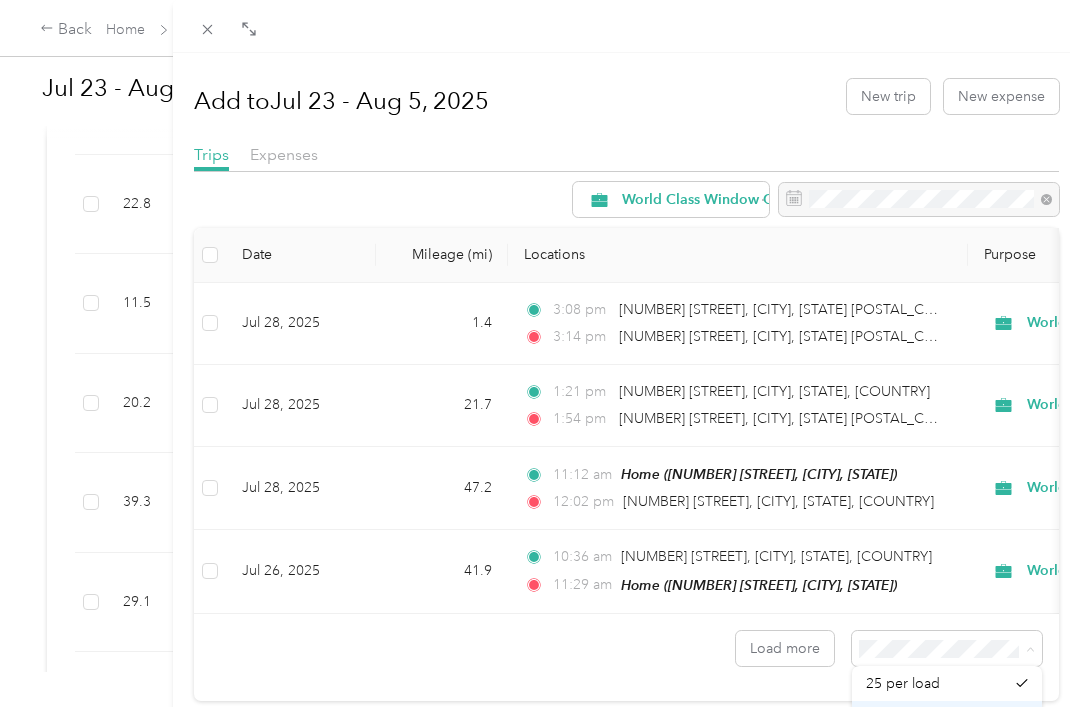 click on "50 per load" at bounding box center [903, 718] 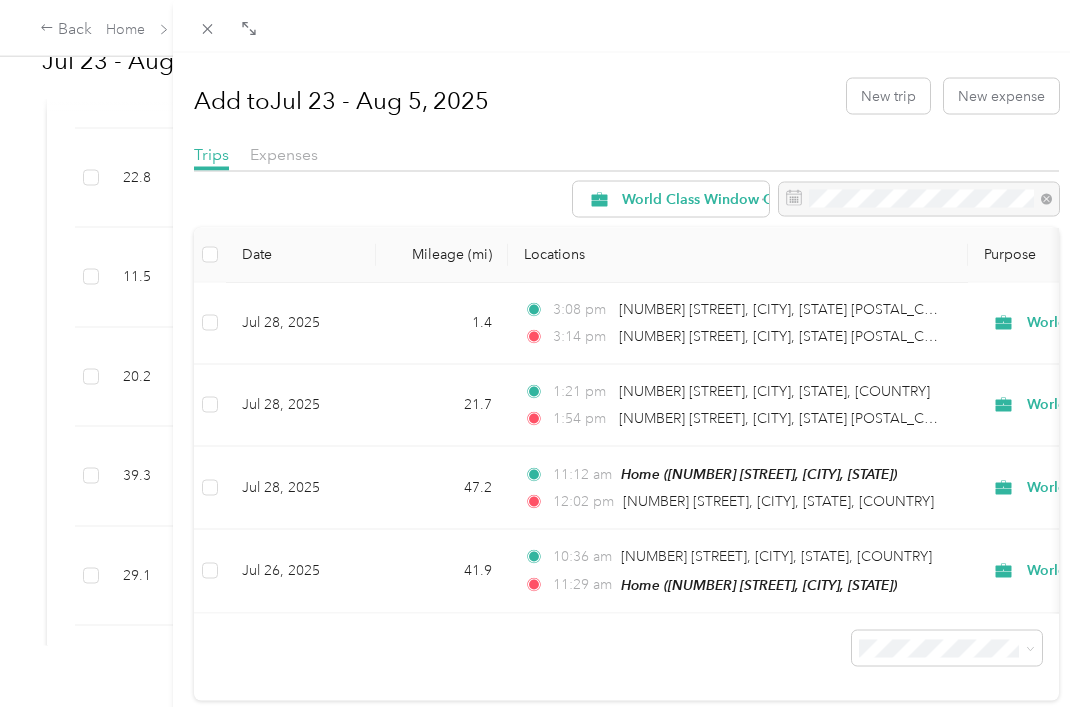 scroll, scrollTop: 64, scrollLeft: 0, axis: vertical 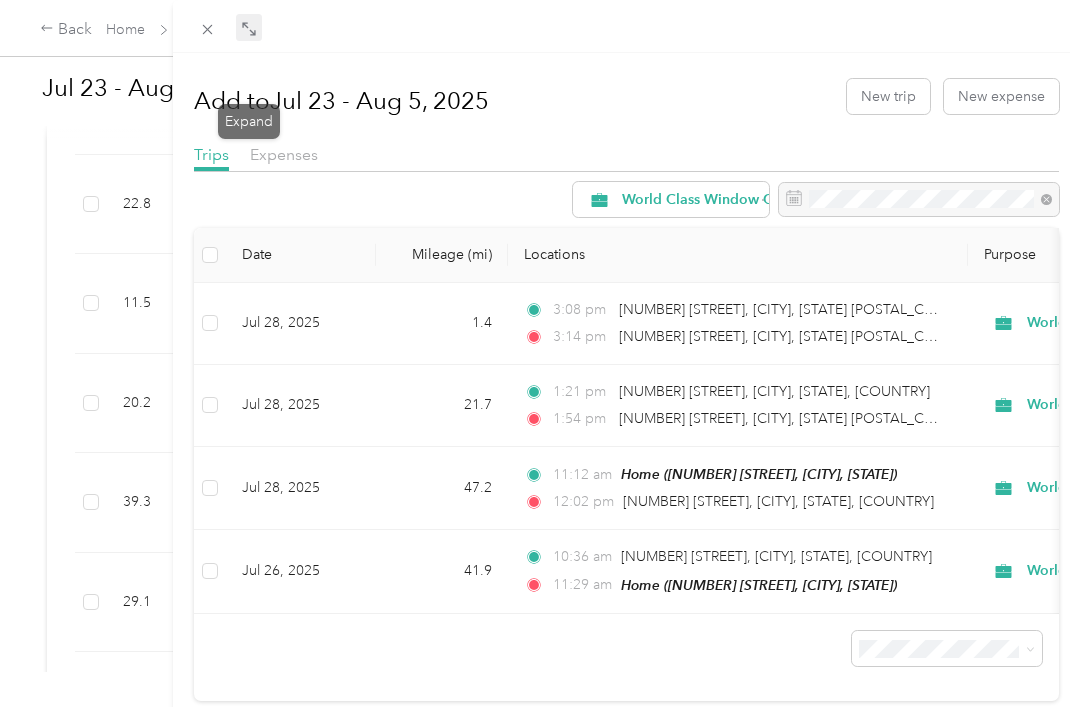 click 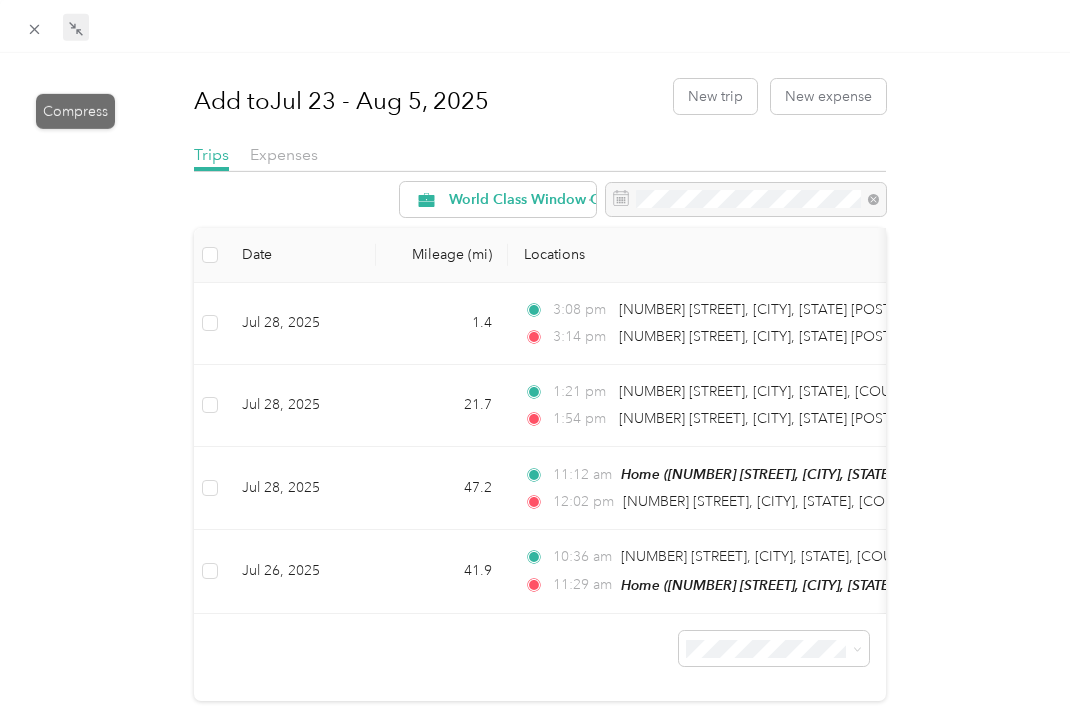 scroll, scrollTop: 52, scrollLeft: 0, axis: vertical 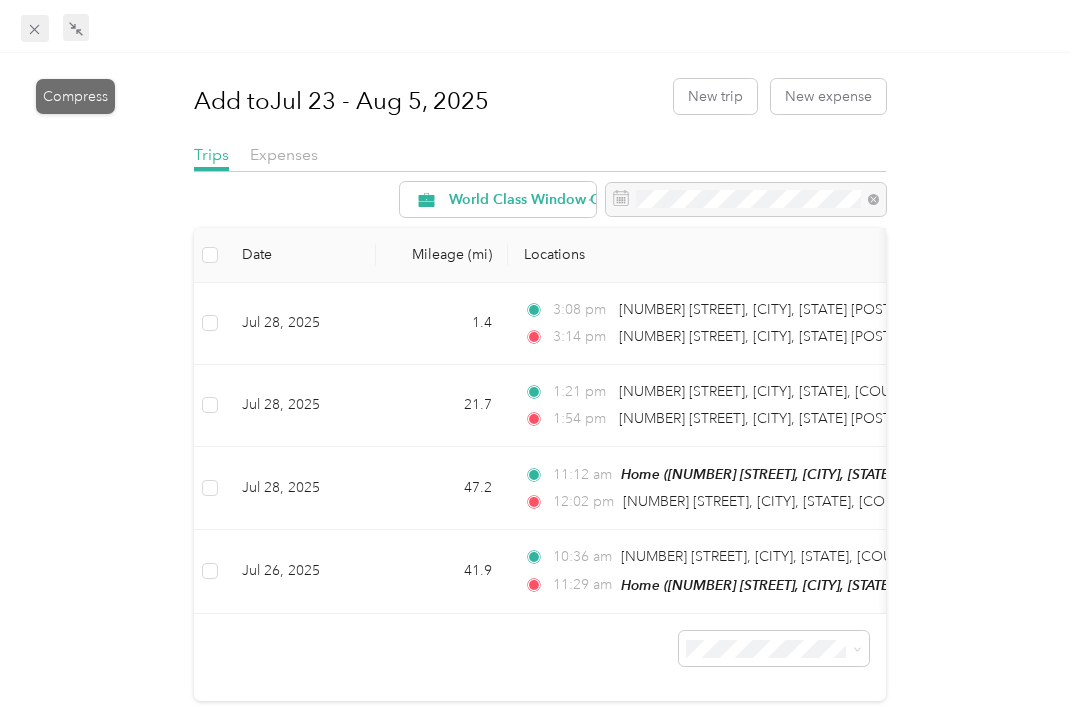 click at bounding box center (35, 29) 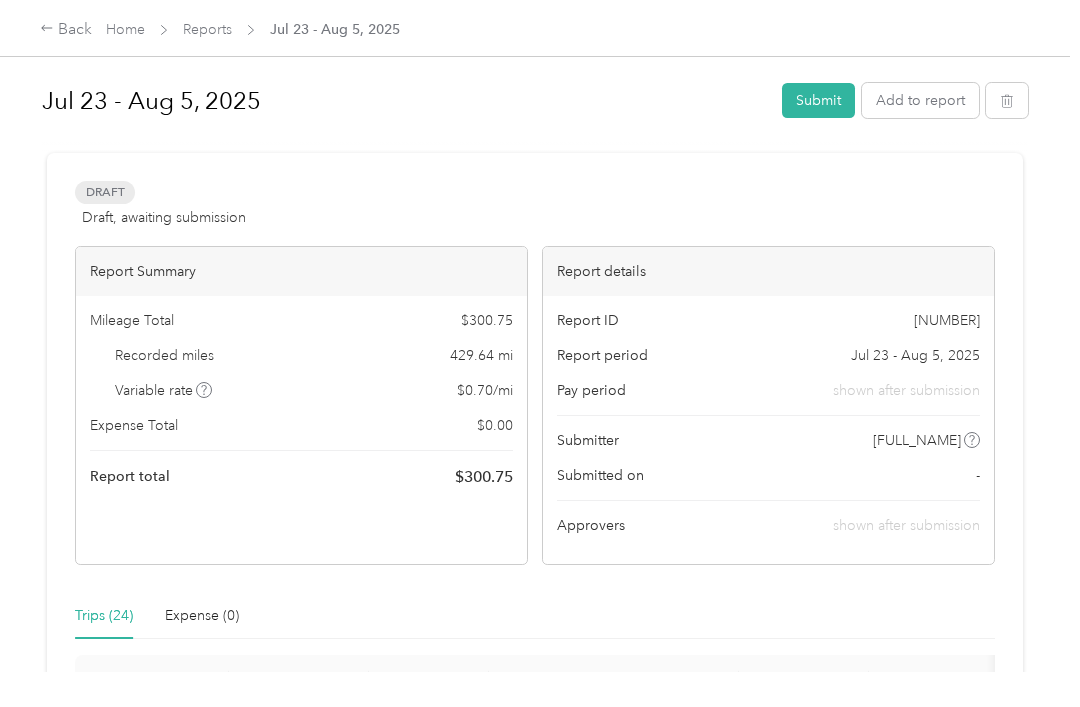 scroll, scrollTop: 0, scrollLeft: 0, axis: both 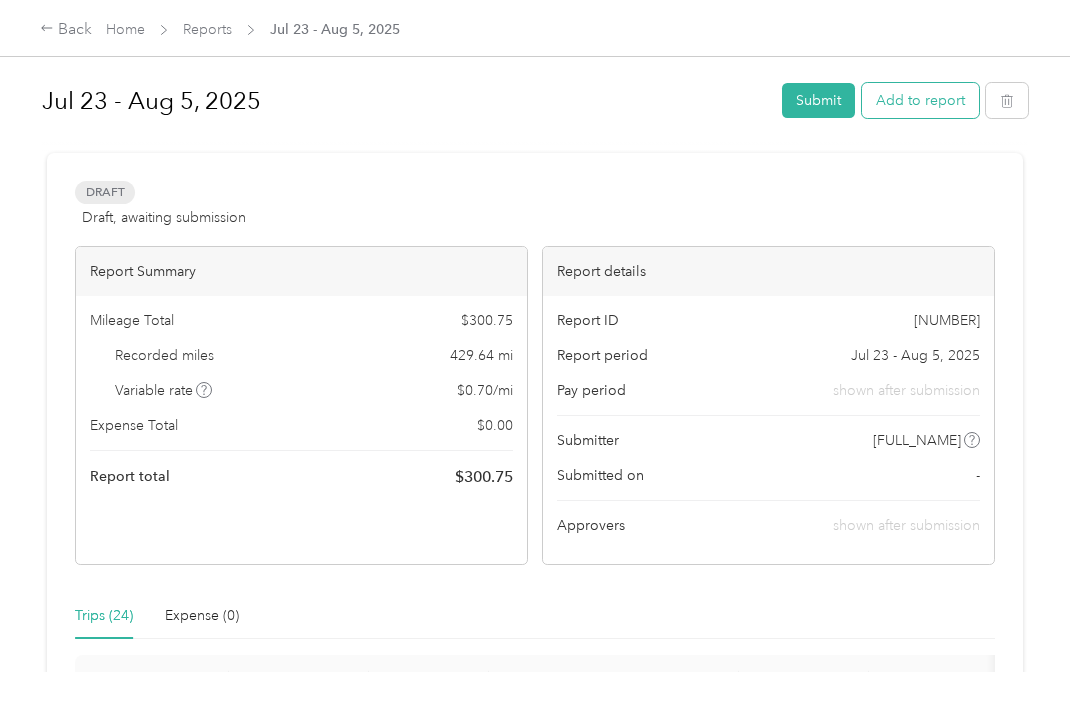 click on "Add to report" at bounding box center [920, 100] 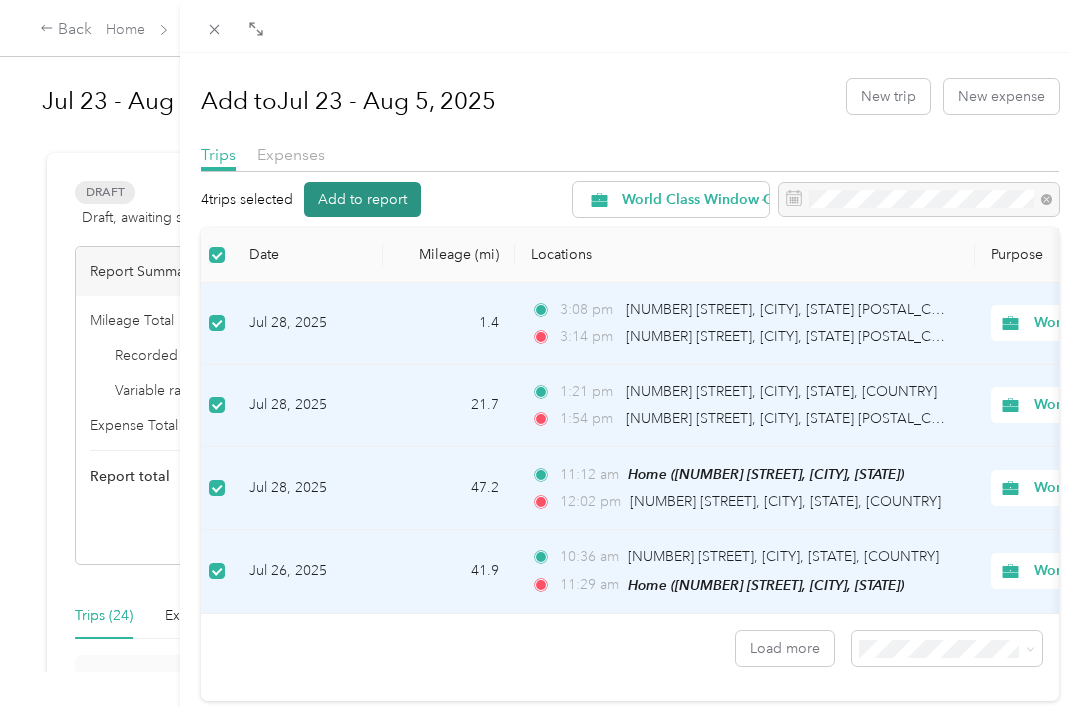 click on "Add to report" at bounding box center [362, 199] 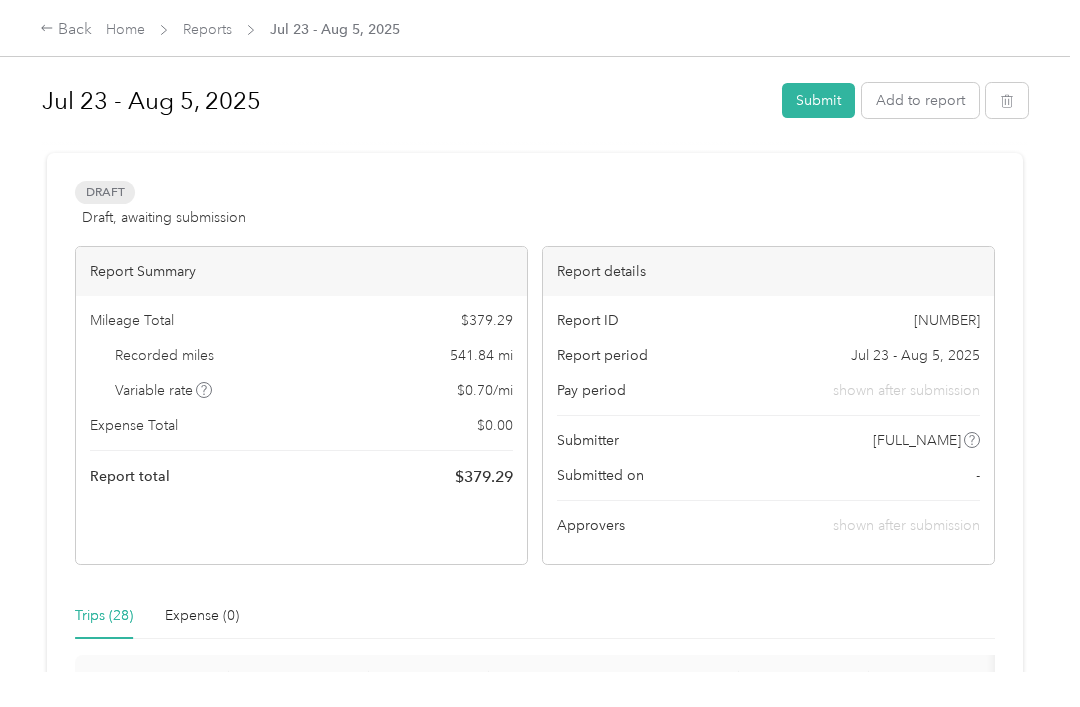 scroll, scrollTop: 0, scrollLeft: 0, axis: both 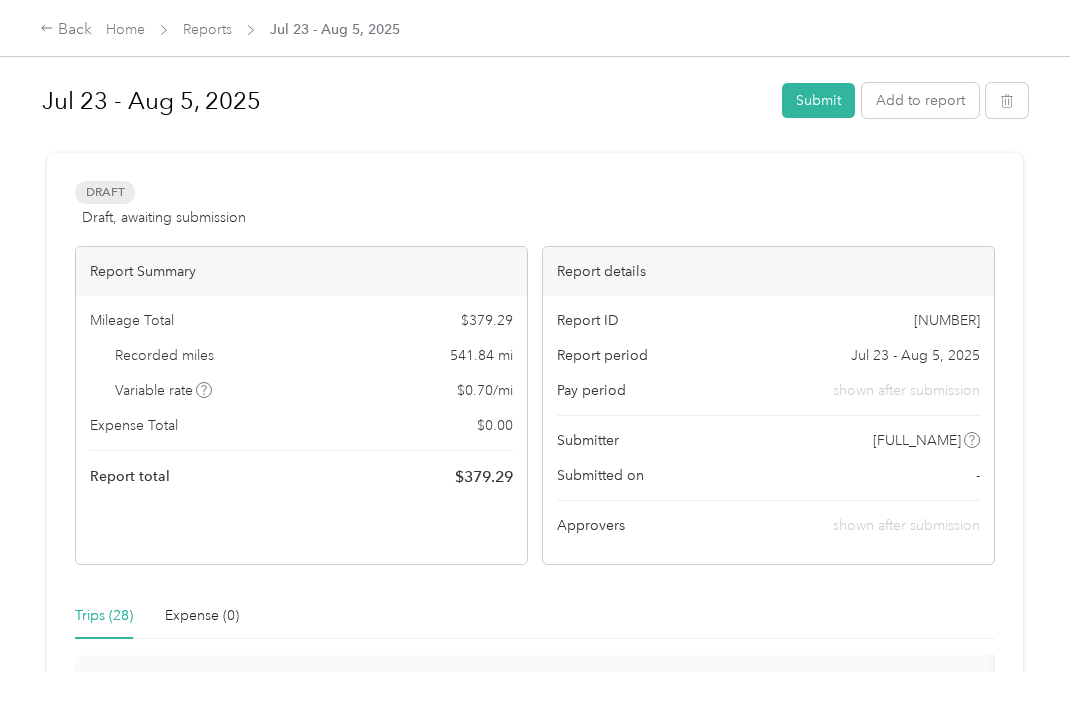 click on "Submit" at bounding box center [818, 100] 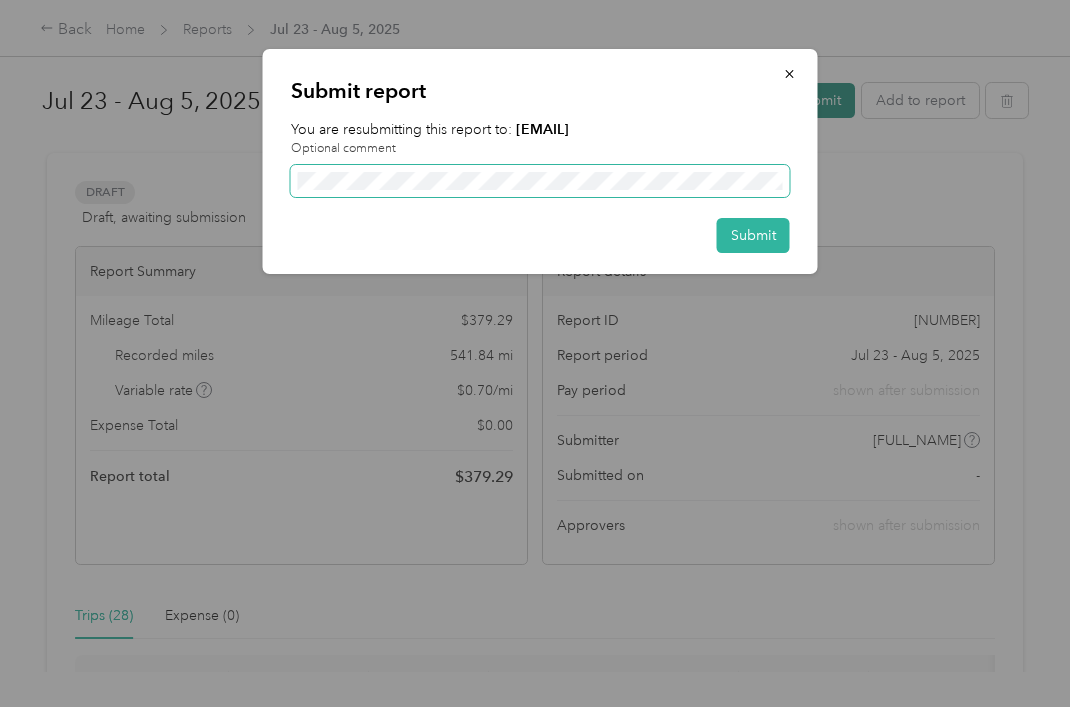scroll, scrollTop: 0, scrollLeft: 0, axis: both 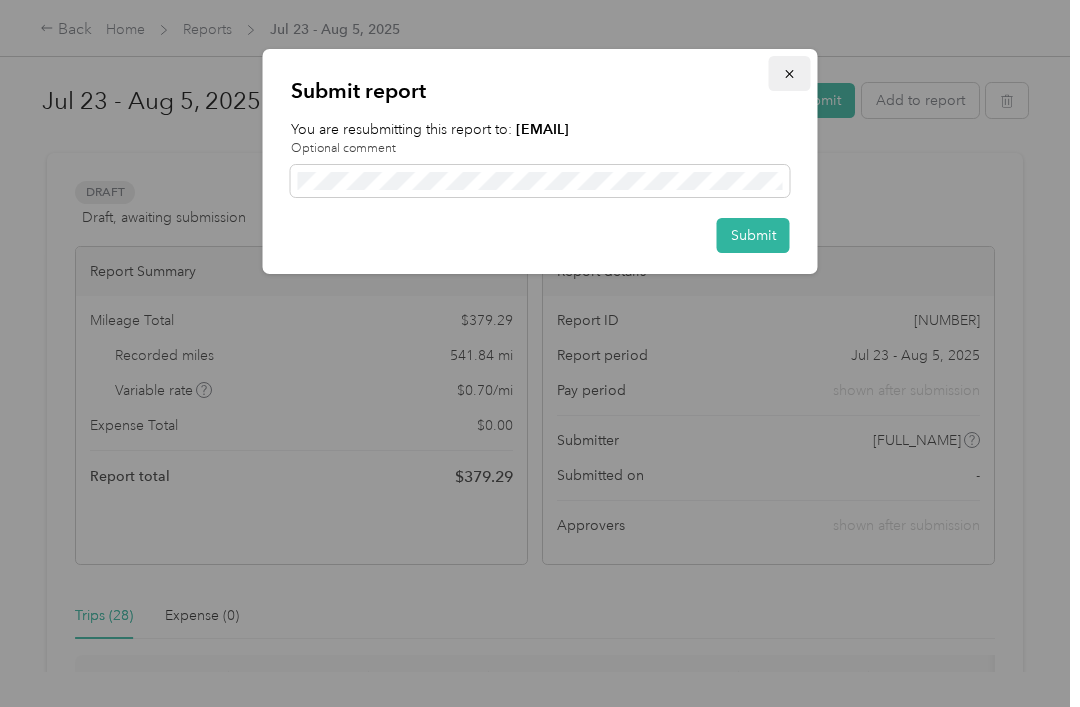 click 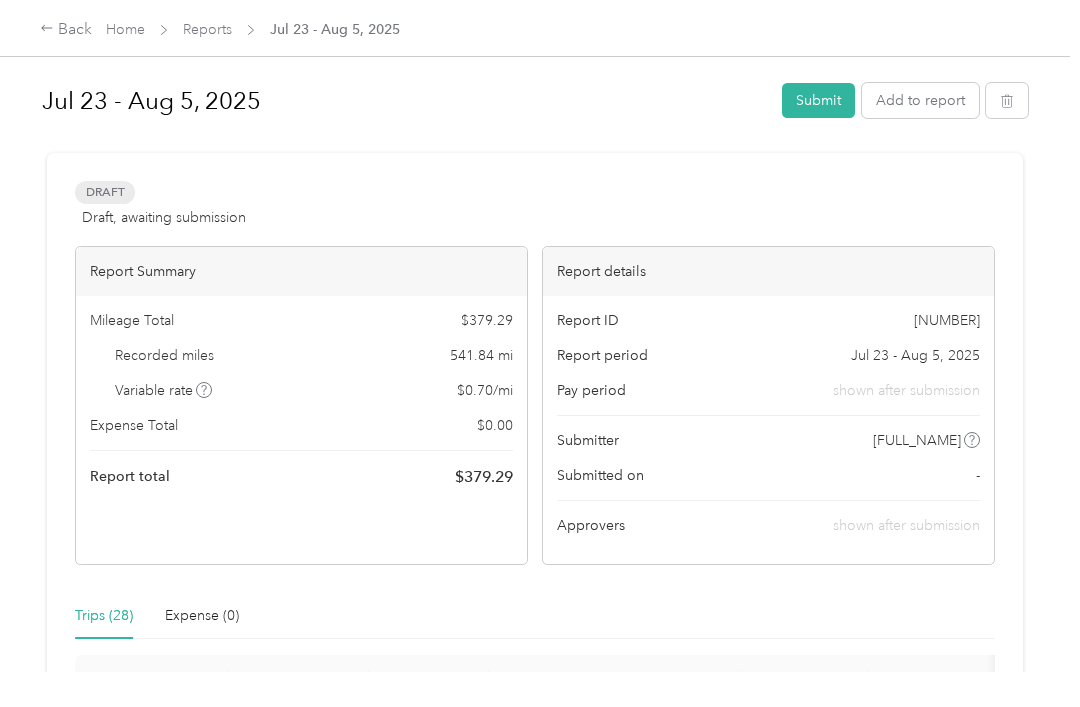 scroll, scrollTop: 0, scrollLeft: 0, axis: both 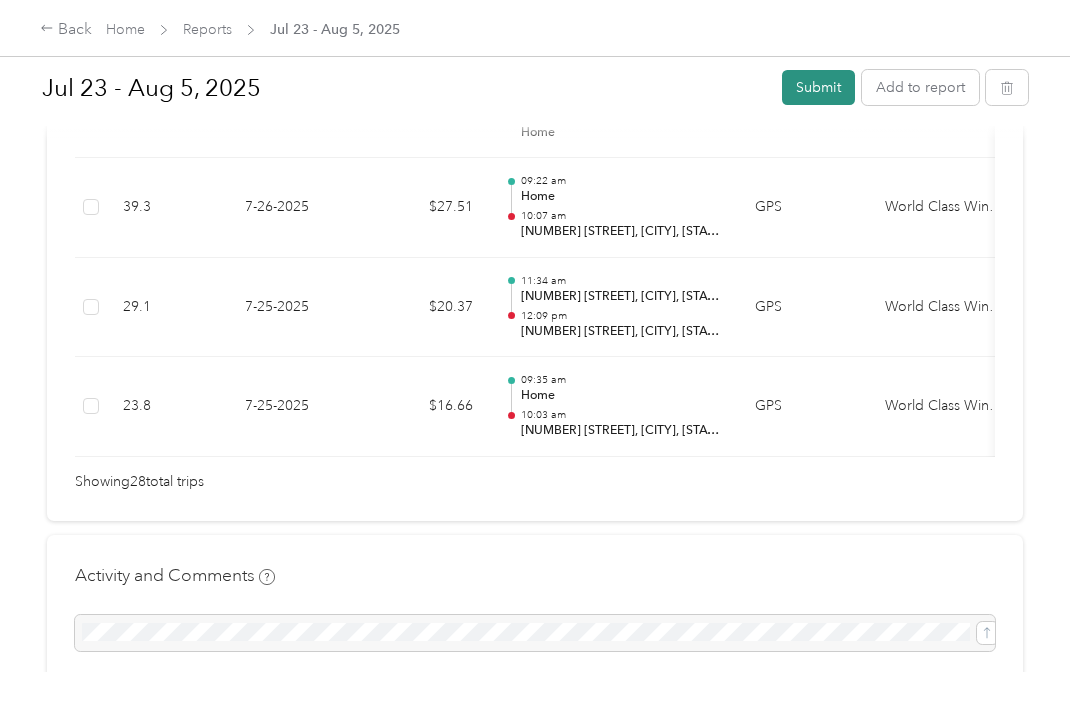 click on "Submit" at bounding box center (818, 87) 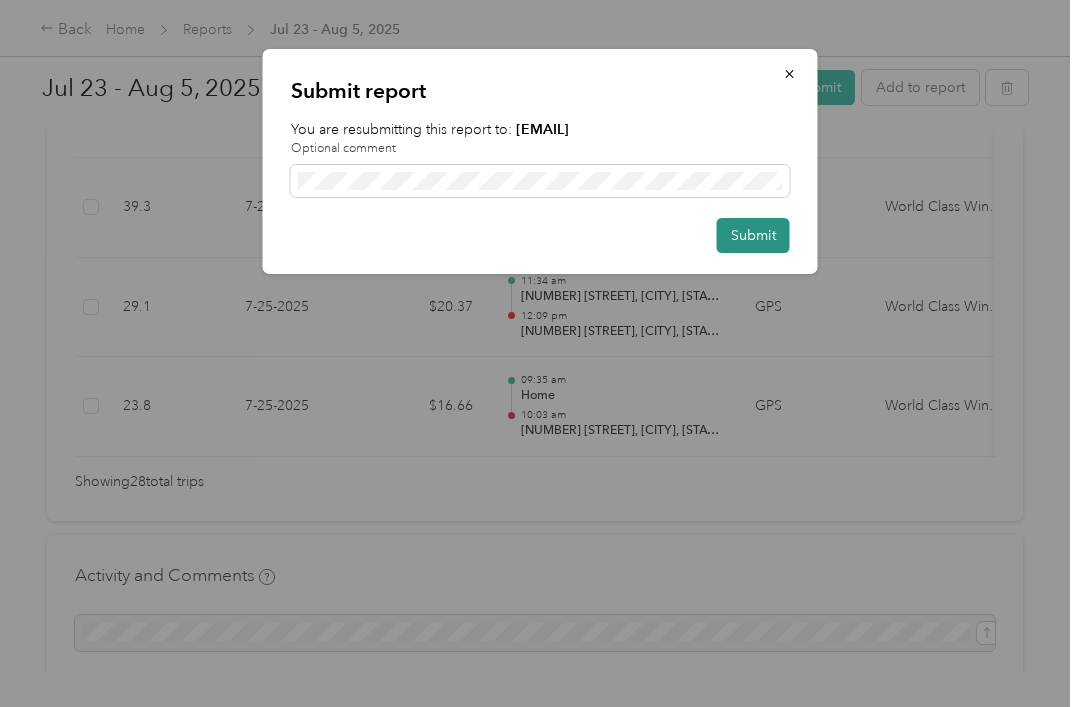 click on "Submit" at bounding box center [753, 235] 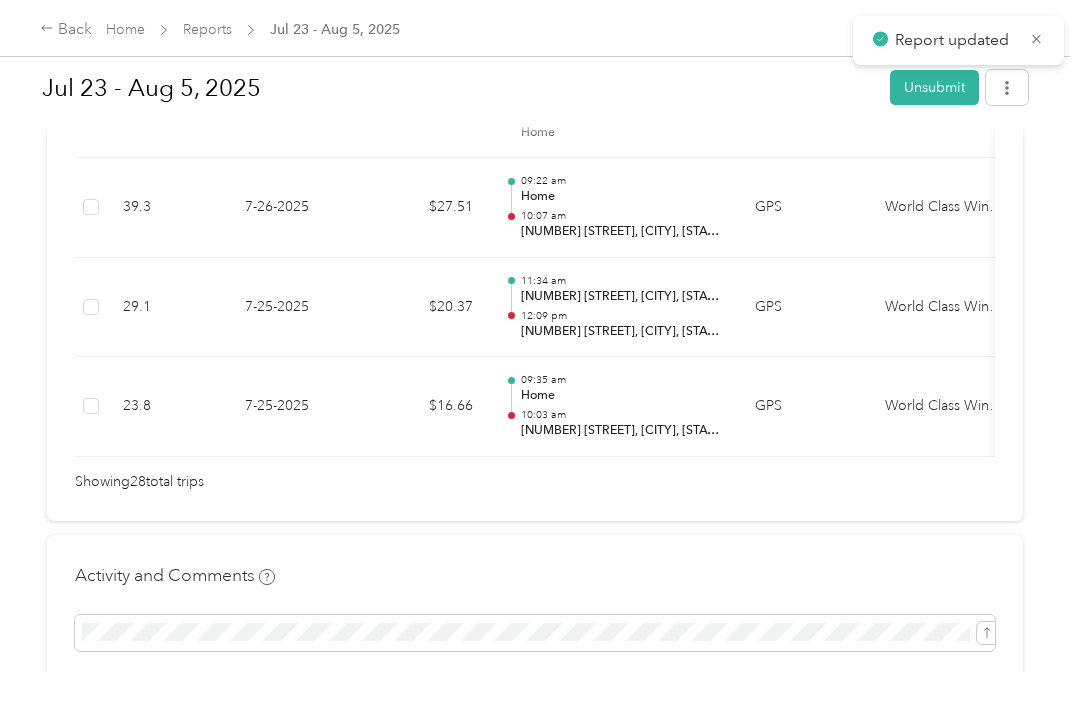 scroll, scrollTop: 3025, scrollLeft: 0, axis: vertical 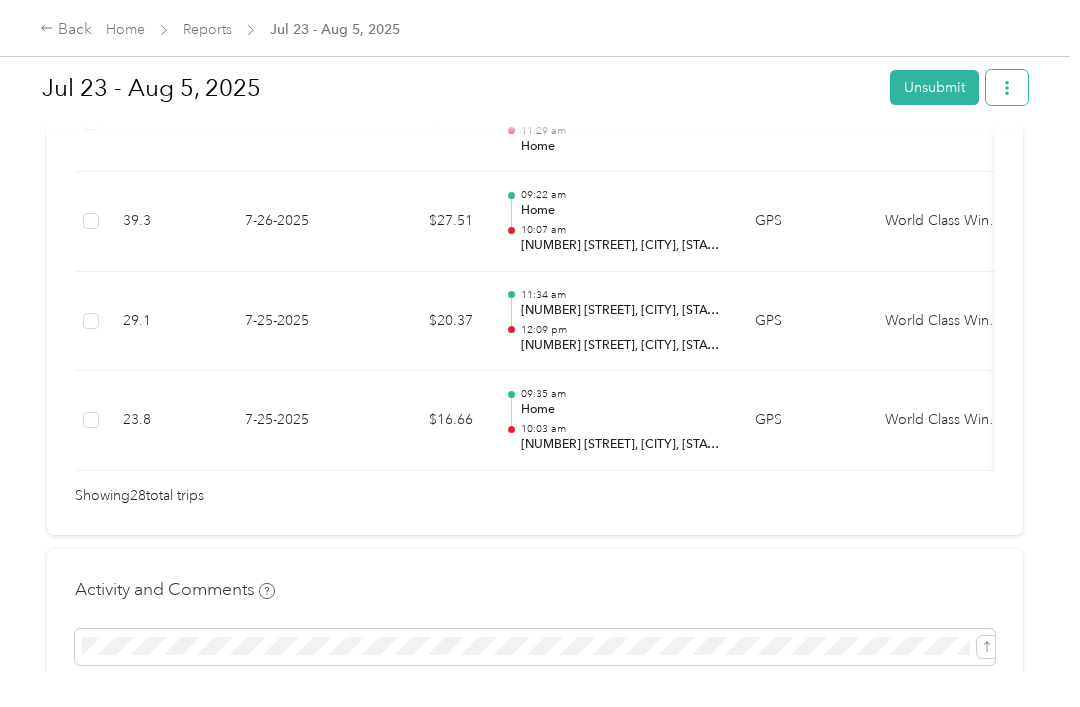 click at bounding box center (1007, 87) 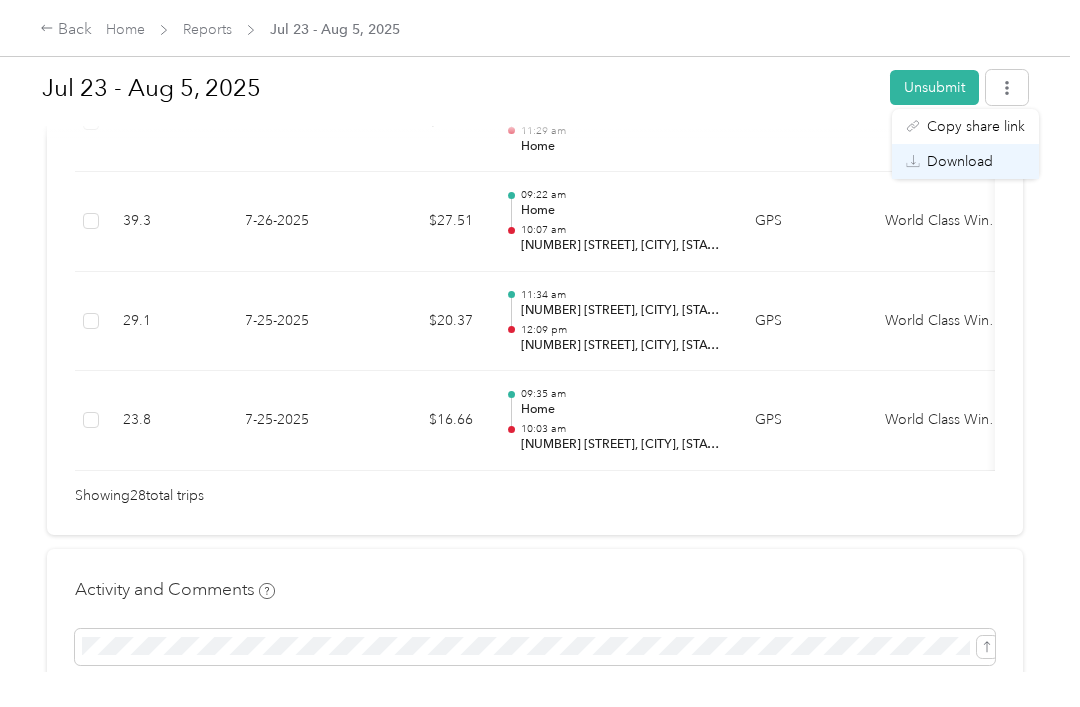 click on "Download" at bounding box center (960, 161) 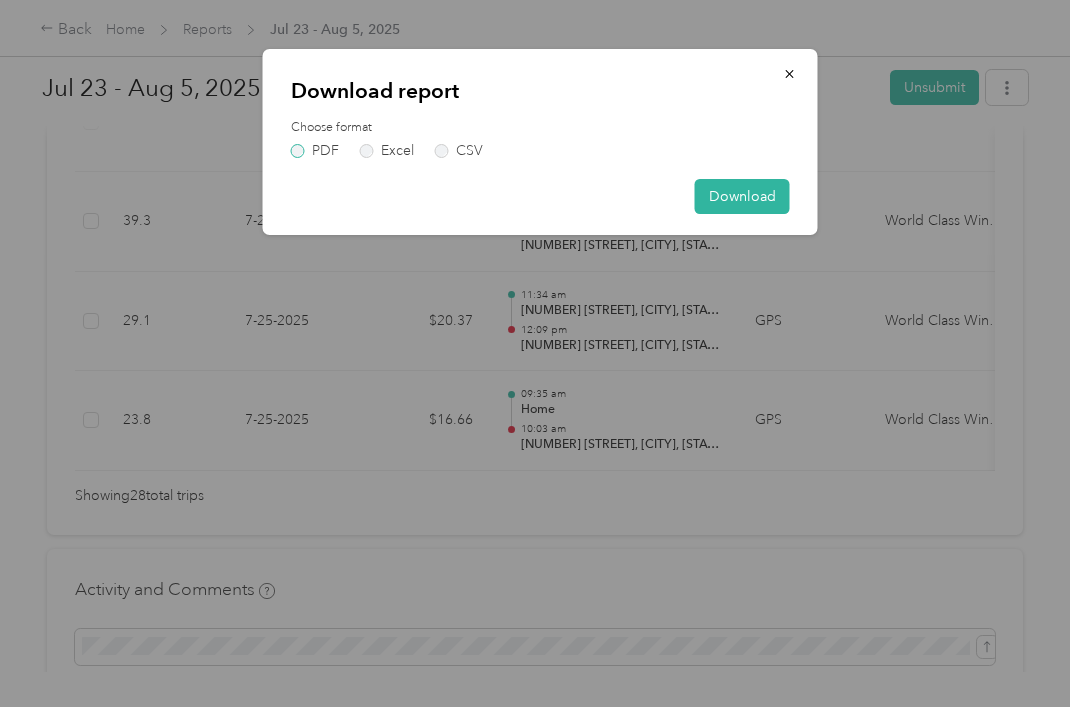 click on "PDF" at bounding box center [315, 151] 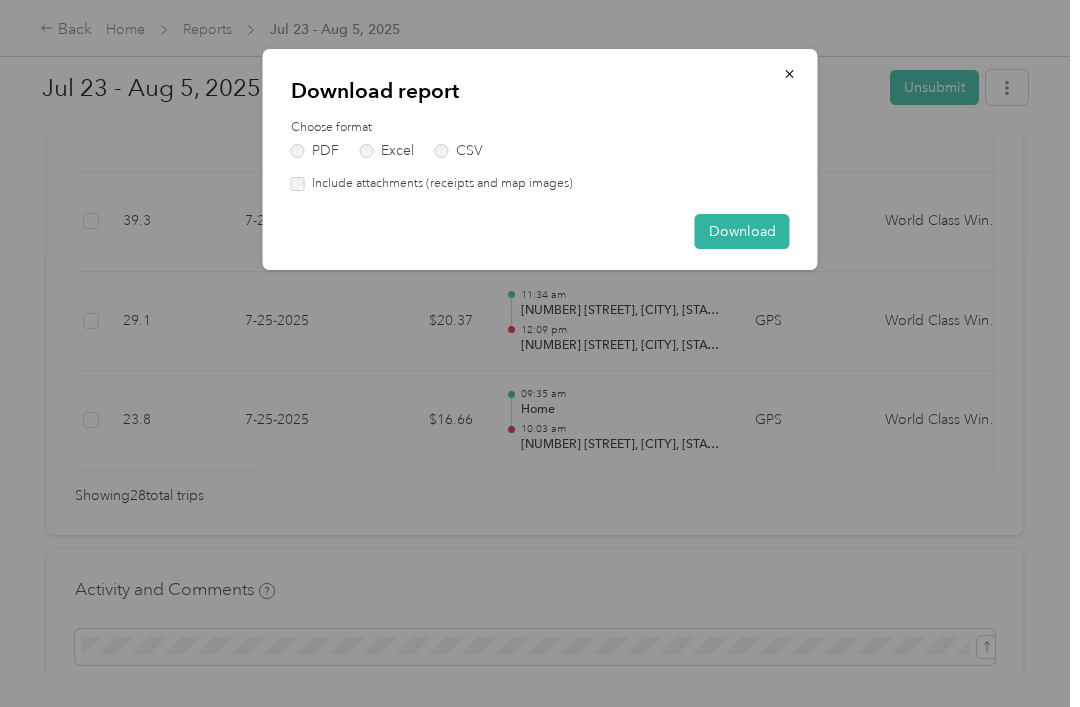 click on "Include attachments (receipts and map images)" at bounding box center (439, 184) 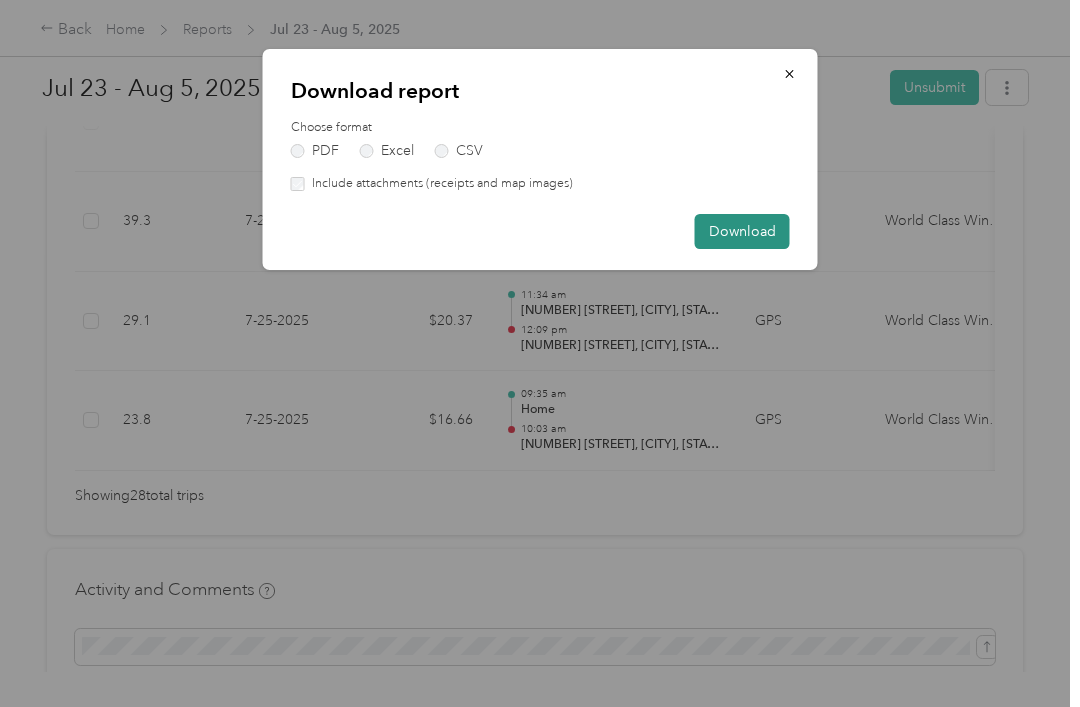 click on "Download" at bounding box center [742, 231] 